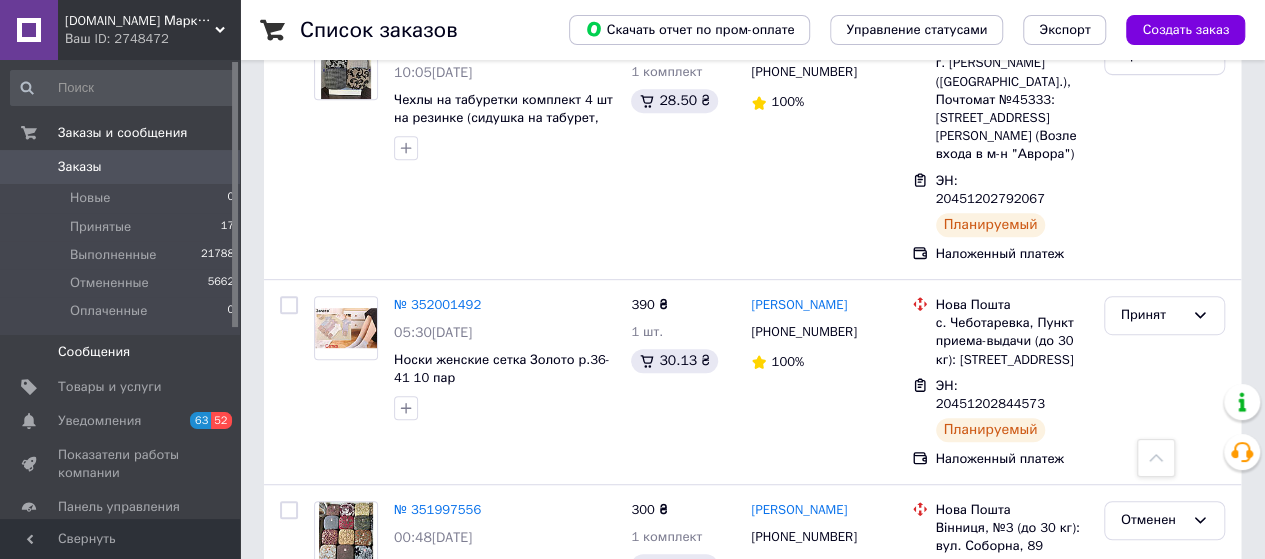 scroll, scrollTop: 300, scrollLeft: 0, axis: vertical 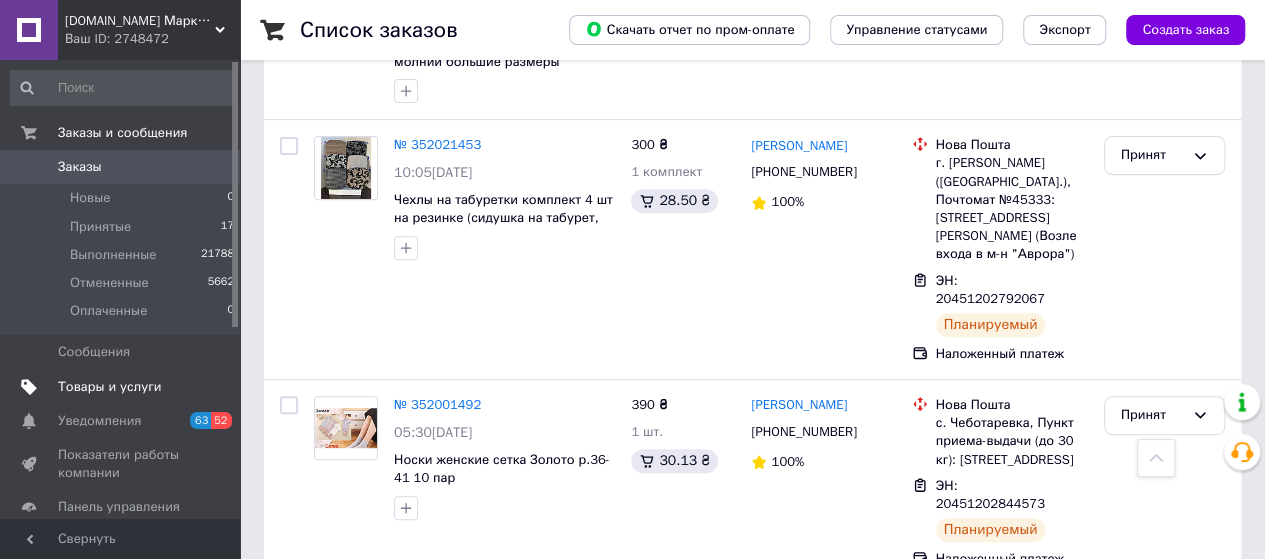 click on "Товары и услуги" at bounding box center (110, 387) 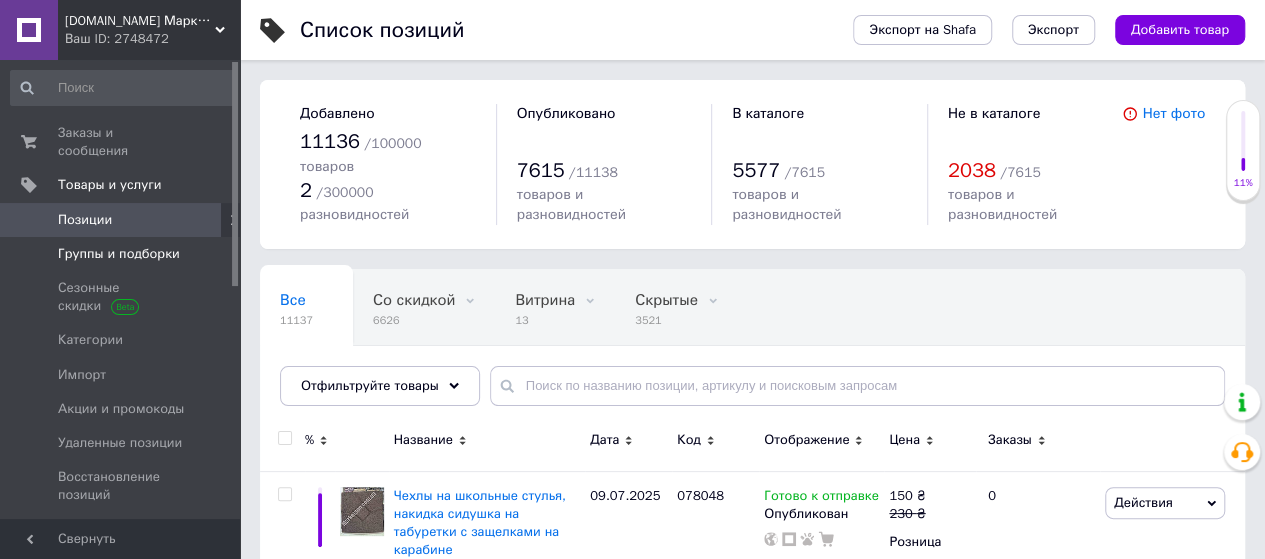 click on "Группы и подборки" at bounding box center (119, 254) 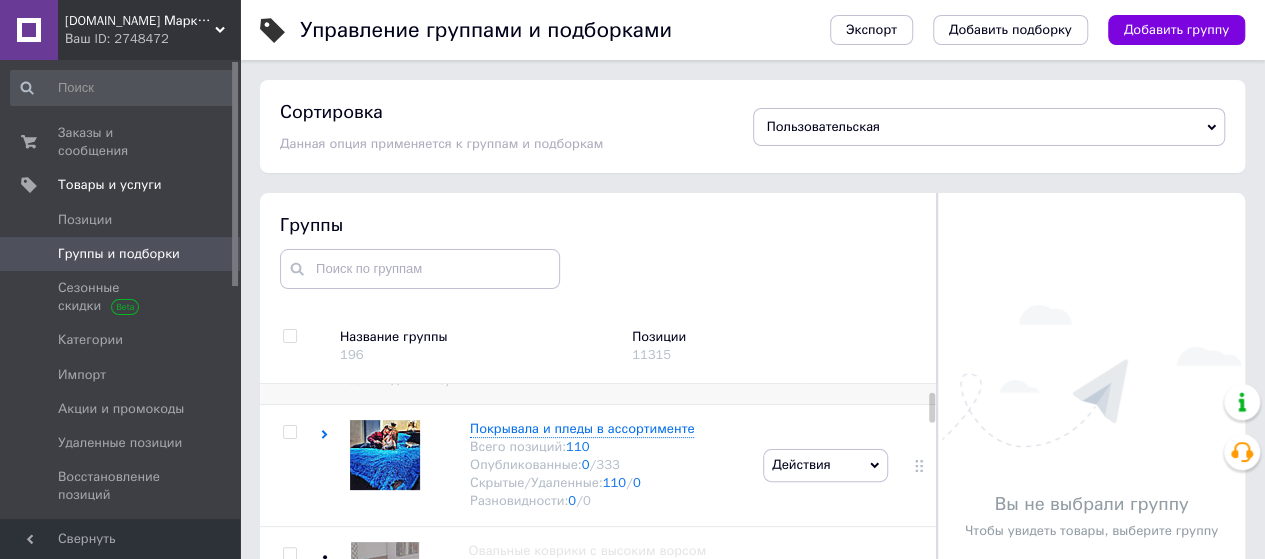 scroll, scrollTop: 200, scrollLeft: 0, axis: vertical 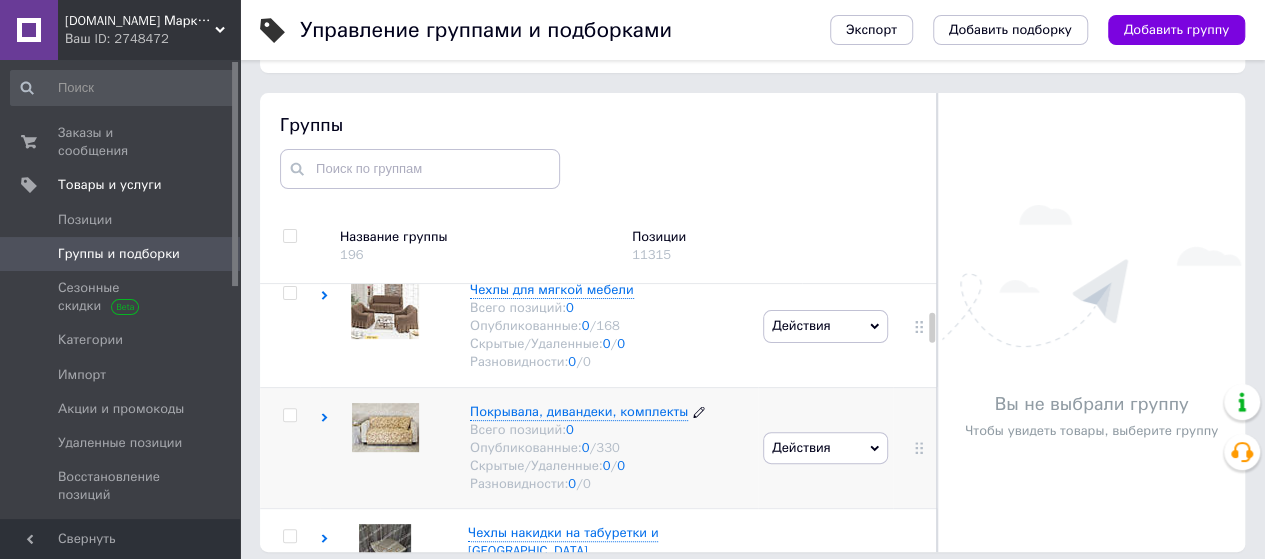 click on "Покрывала, дивандеки, комплекты" at bounding box center [579, 411] 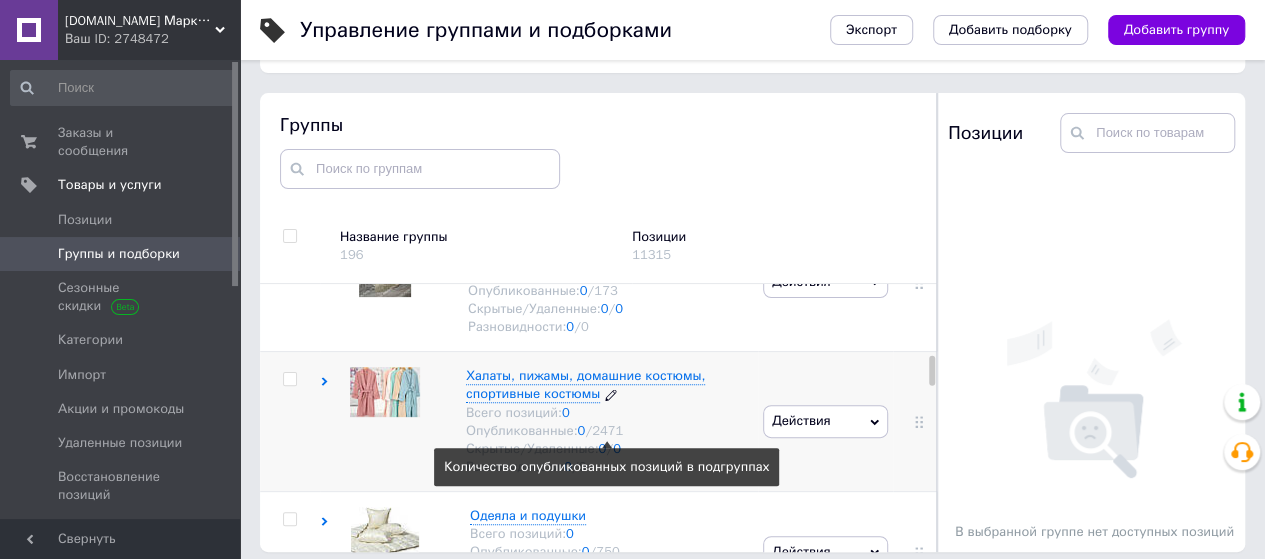 scroll, scrollTop: 1100, scrollLeft: 0, axis: vertical 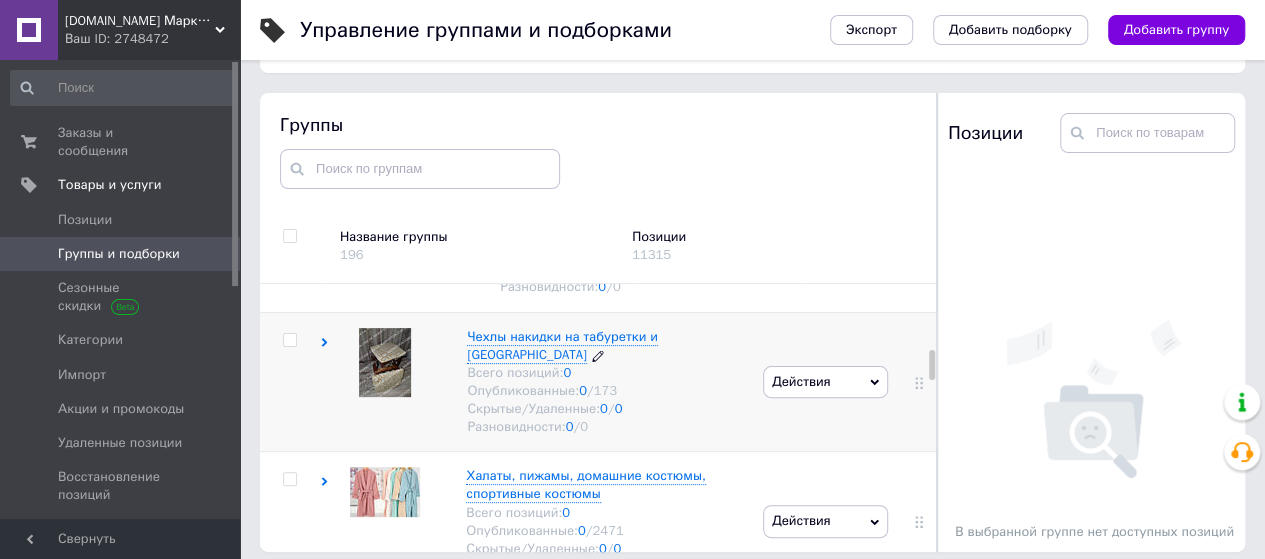click on "Чехлы накидки на табуретки и [GEOGRAPHIC_DATA]" at bounding box center [562, 345] 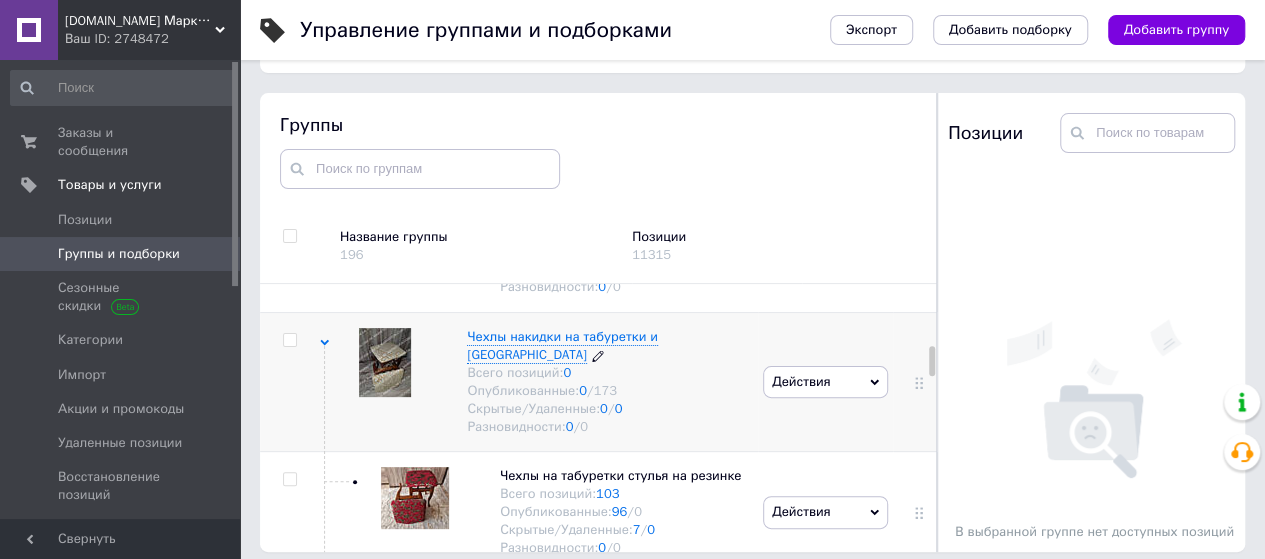 scroll, scrollTop: 1200, scrollLeft: 0, axis: vertical 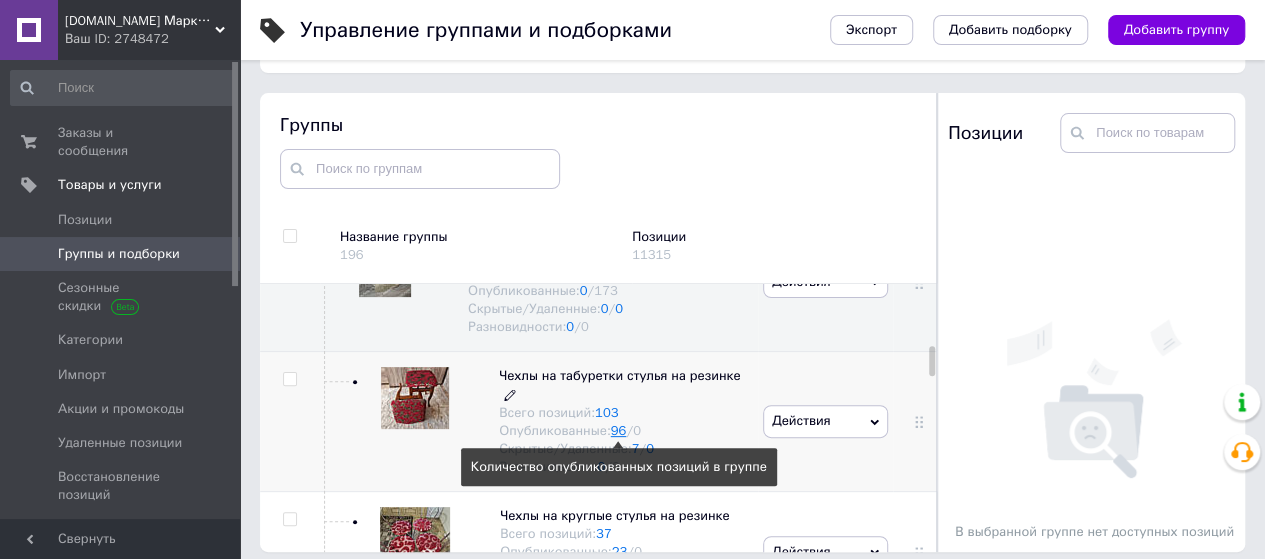 click on "96" at bounding box center (619, 430) 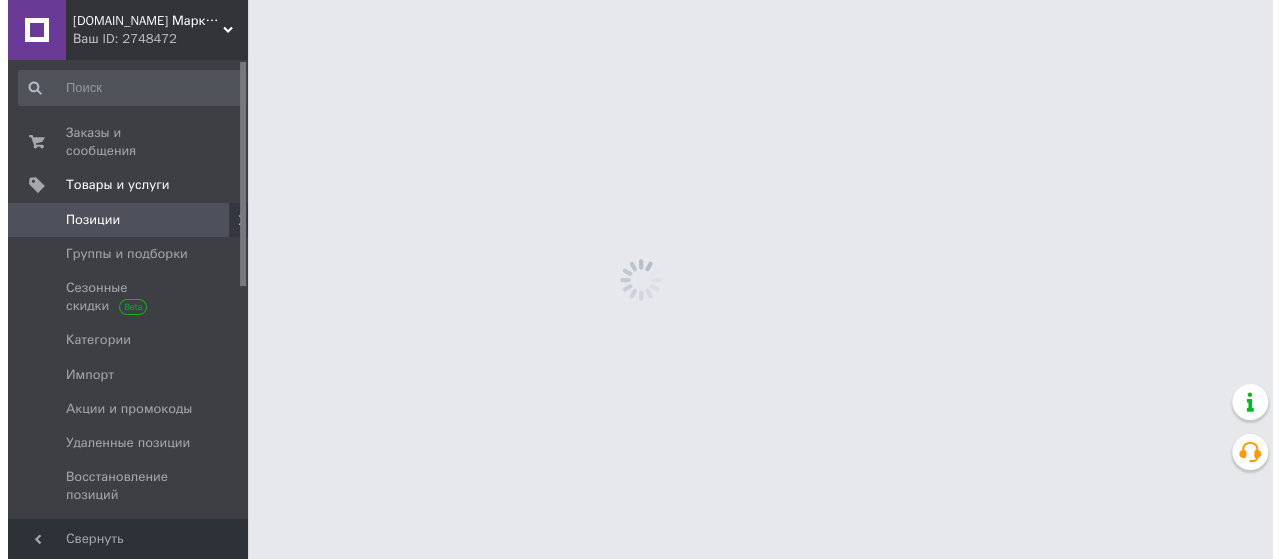 scroll, scrollTop: 0, scrollLeft: 0, axis: both 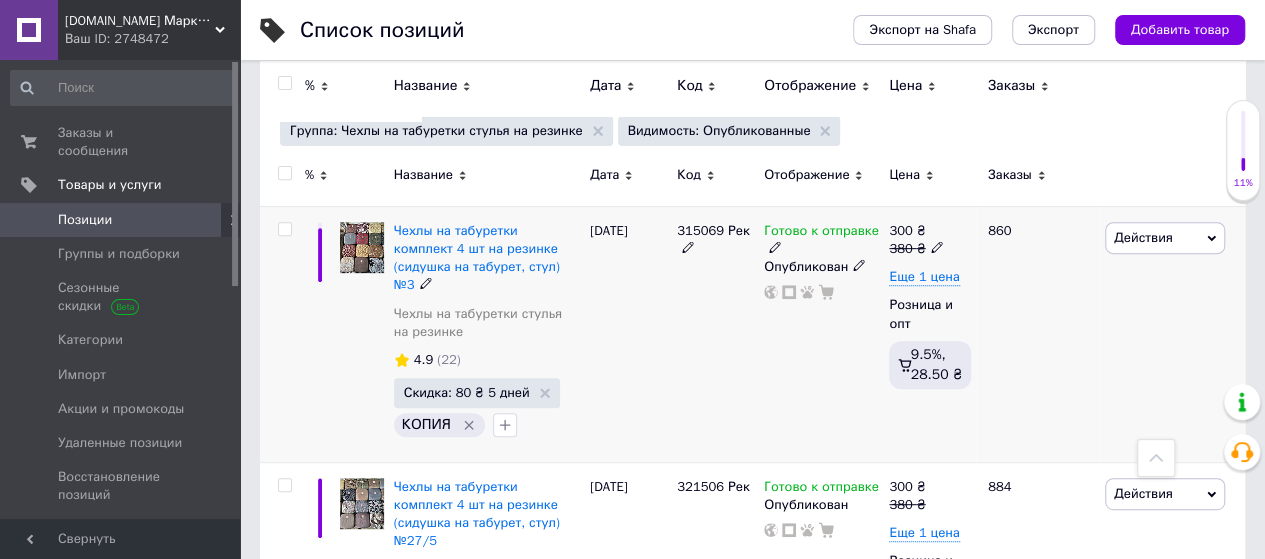 click on "Действия" at bounding box center [1165, 238] 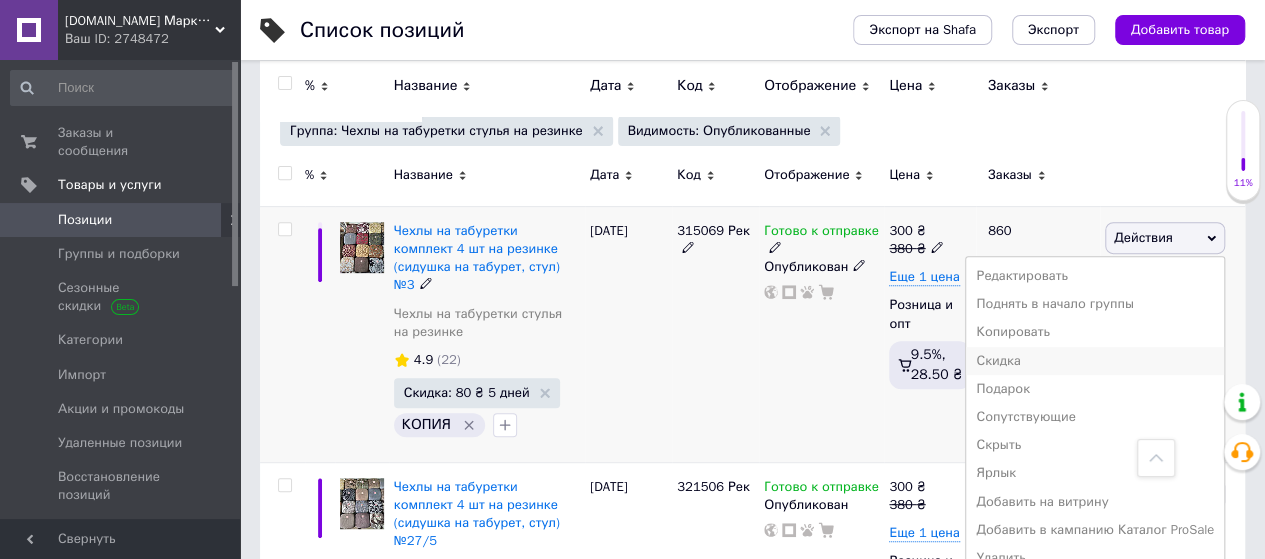 click on "Скидка" at bounding box center [1095, 361] 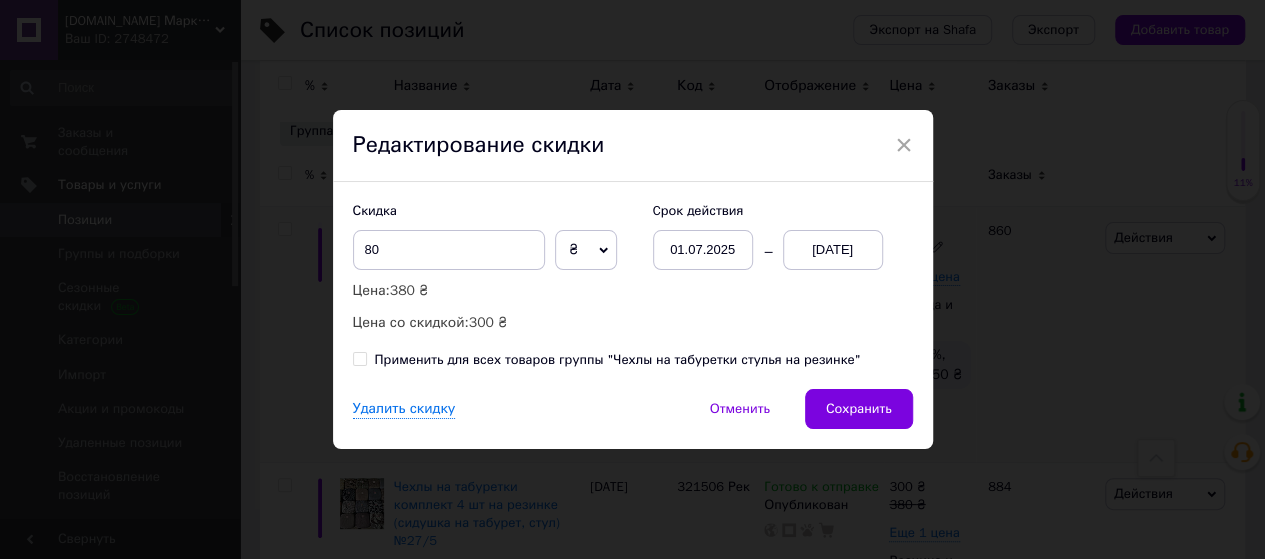 scroll, scrollTop: 0, scrollLeft: 122, axis: horizontal 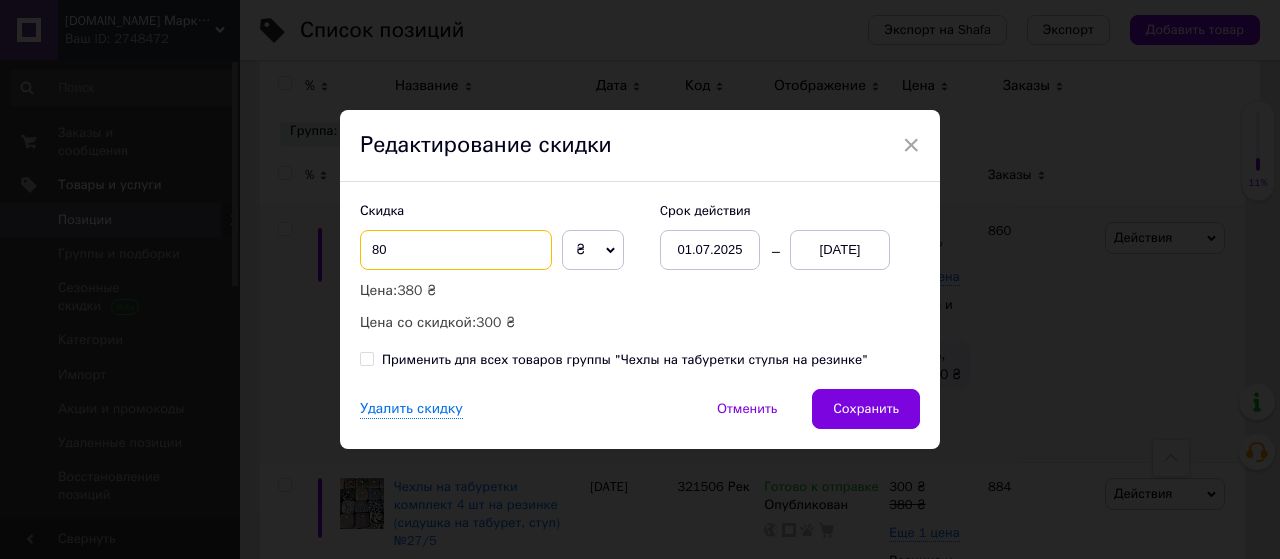click on "80" at bounding box center [456, 250] 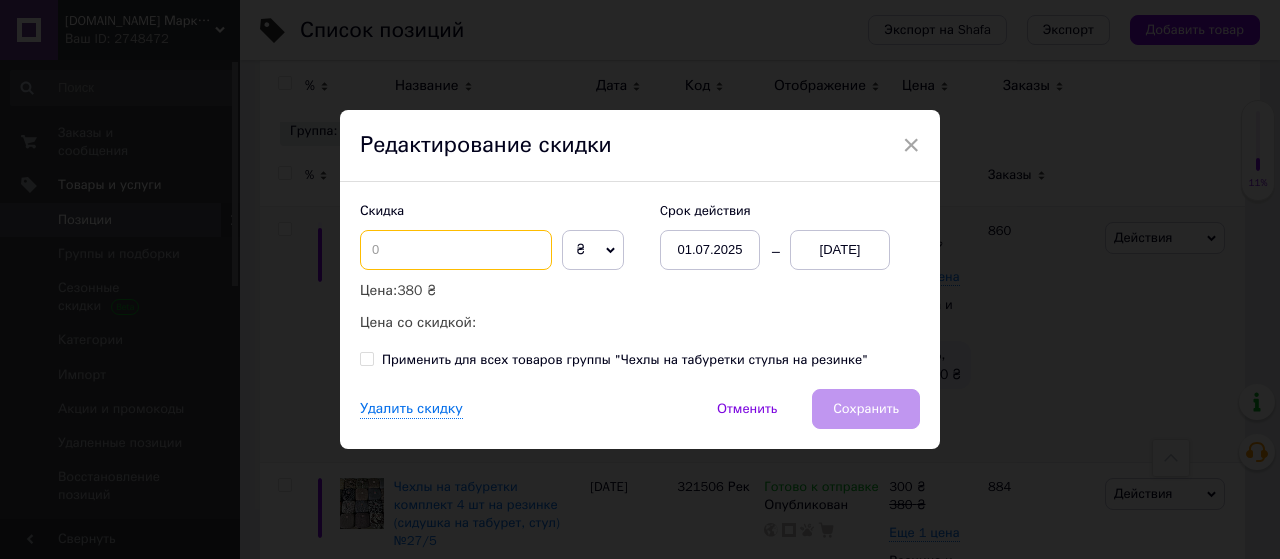 type 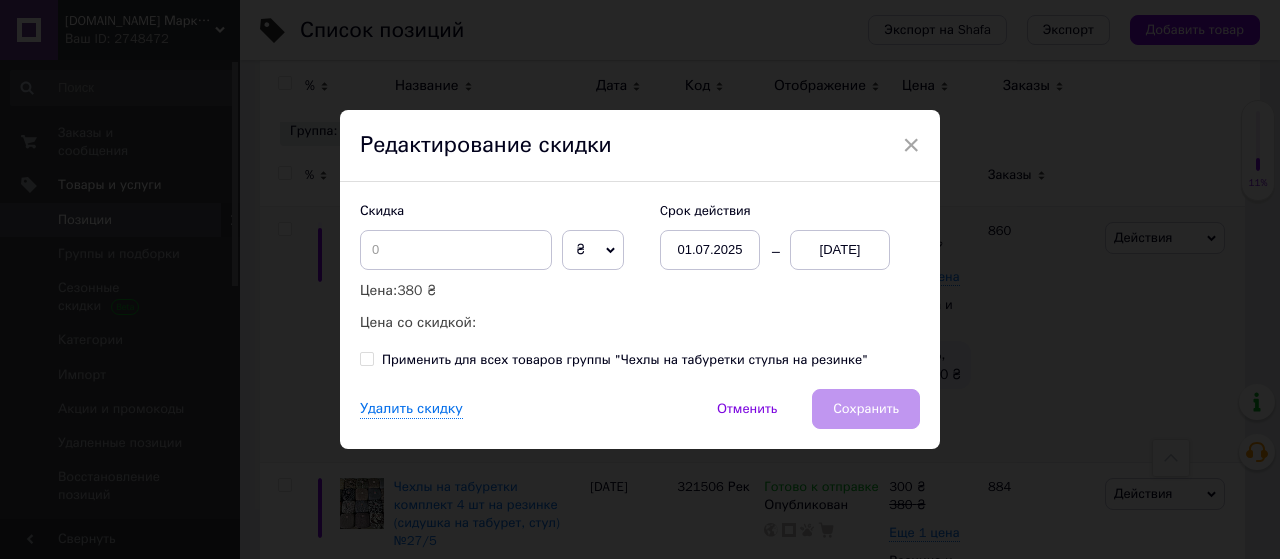 click on "Применить для всех товаров группы "Чехлы на табуретки стулья на резинке"" at bounding box center [366, 358] 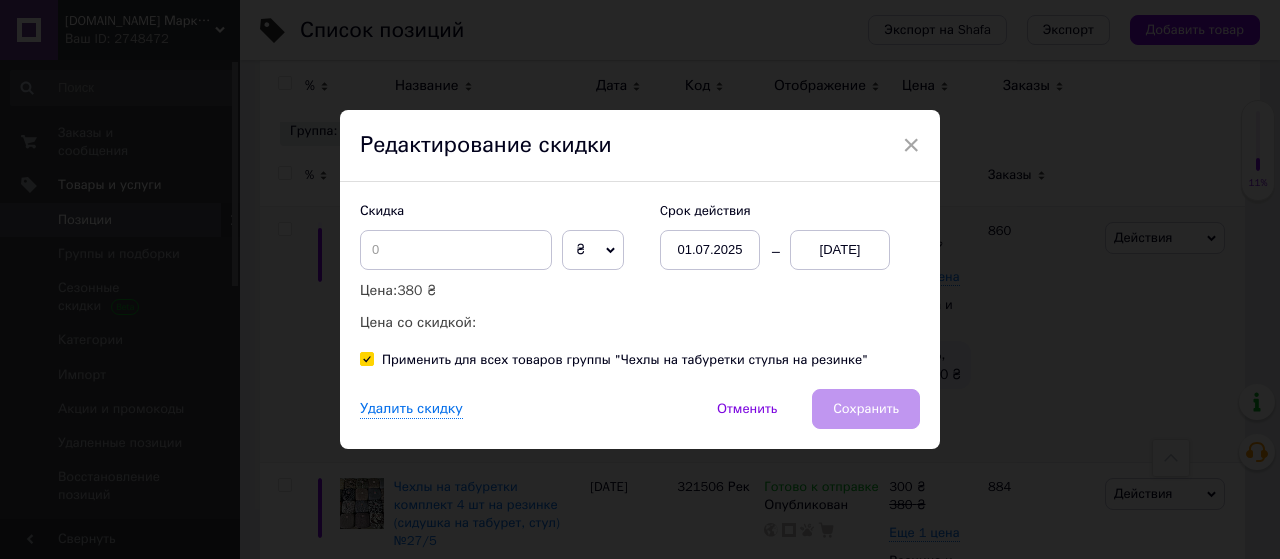 checkbox on "true" 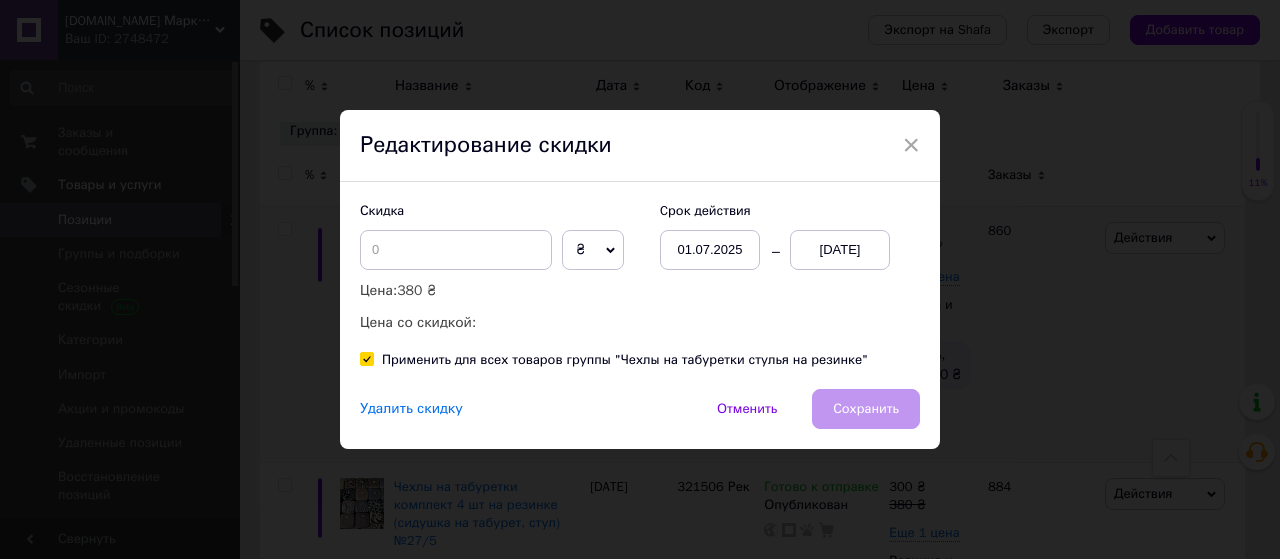 click on "Удалить скидку" at bounding box center (411, 409) 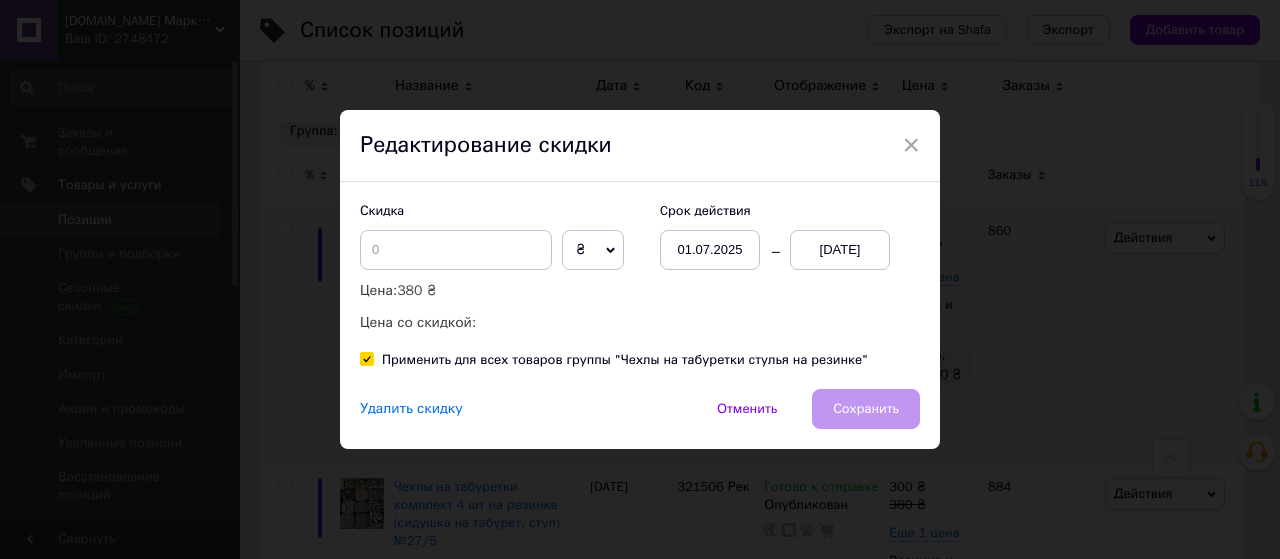 click on "Удалить скидку" at bounding box center (411, 409) 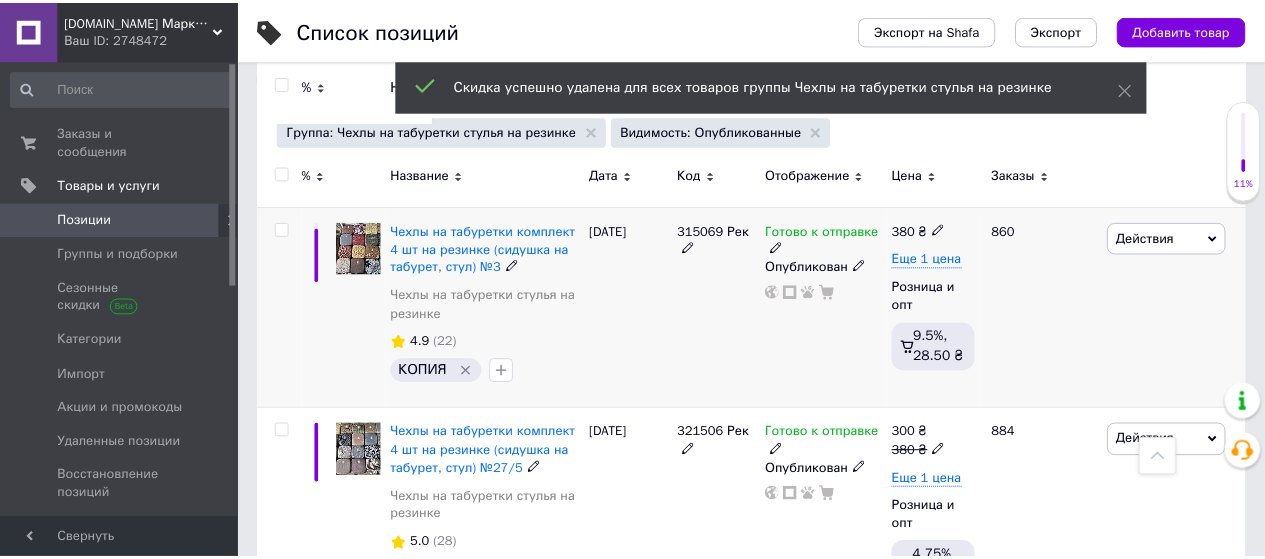 scroll, scrollTop: 0, scrollLeft: 122, axis: horizontal 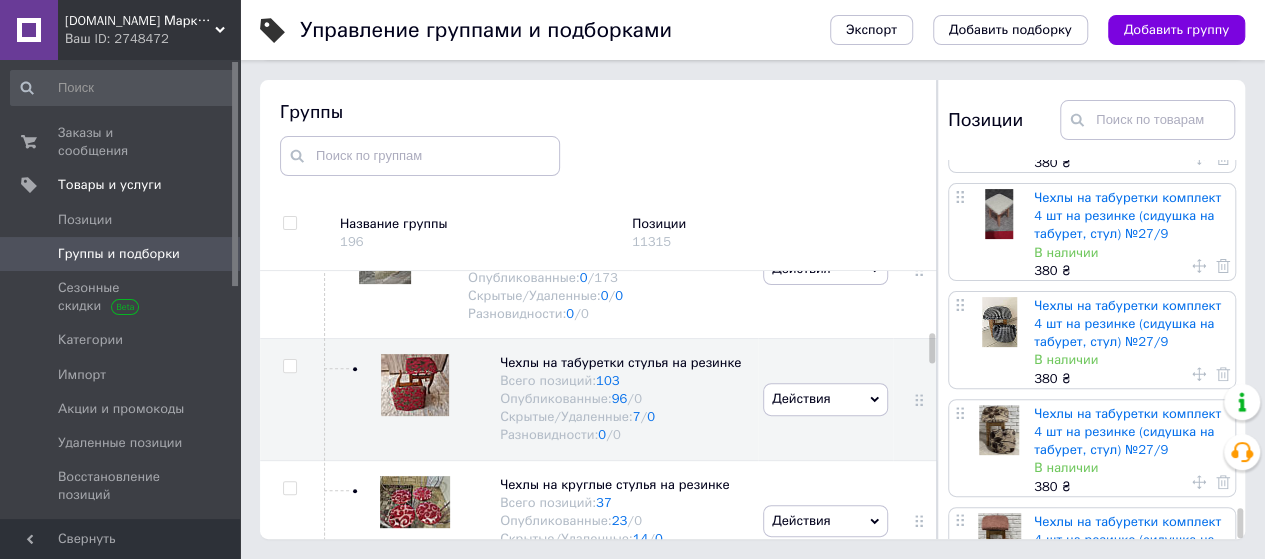 drag, startPoint x: 1237, startPoint y: 213, endPoint x: 1279, endPoint y: 553, distance: 342.5843 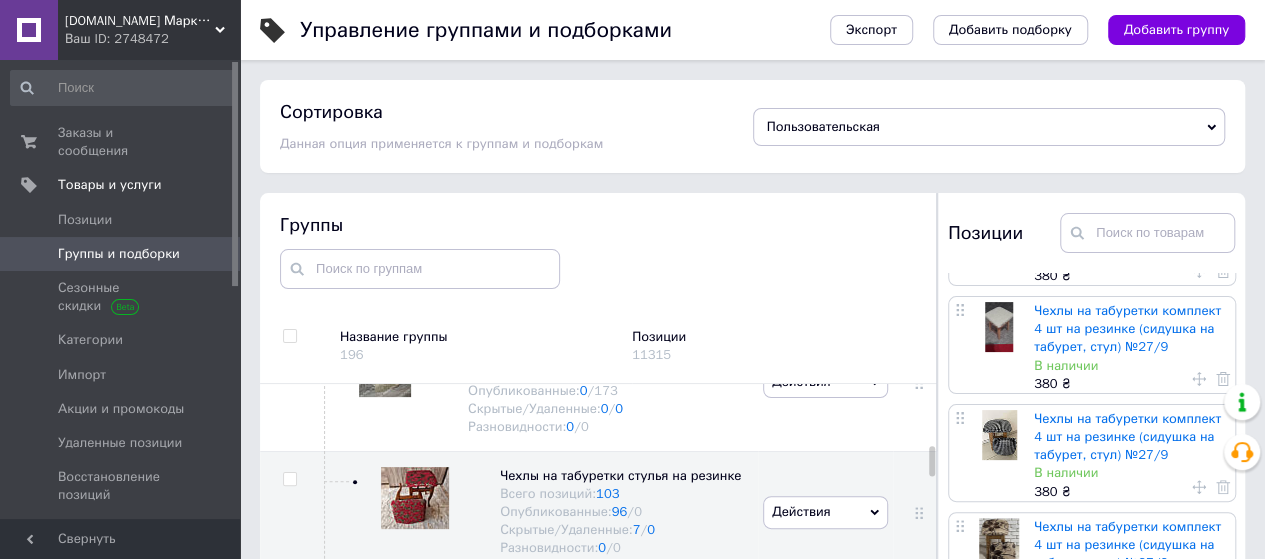 scroll, scrollTop: 0, scrollLeft: 0, axis: both 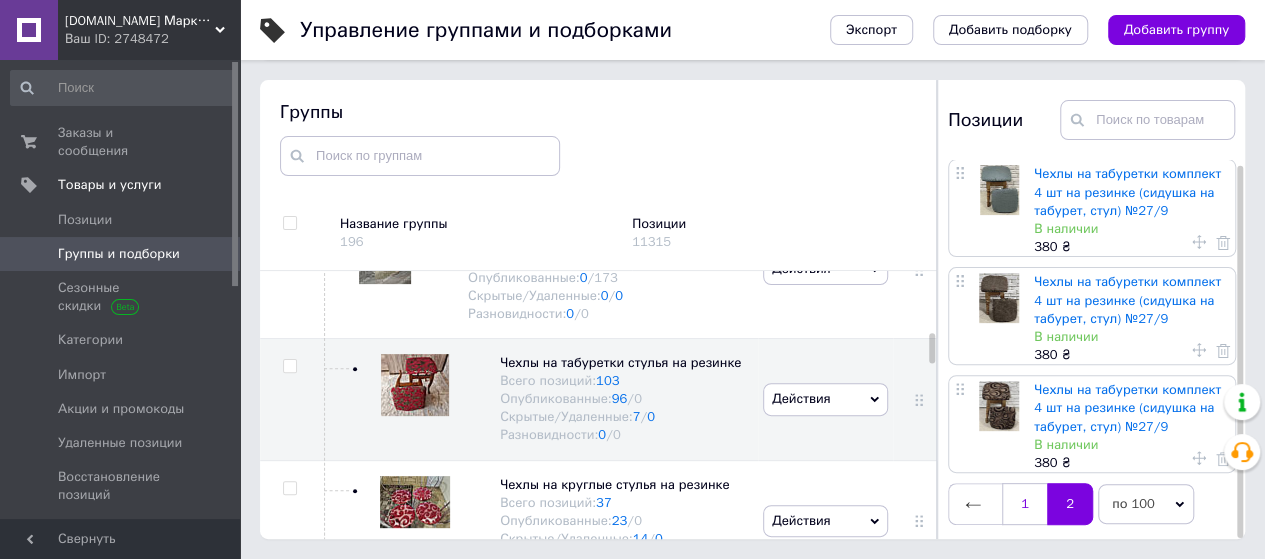 click on "1" at bounding box center (1024, 504) 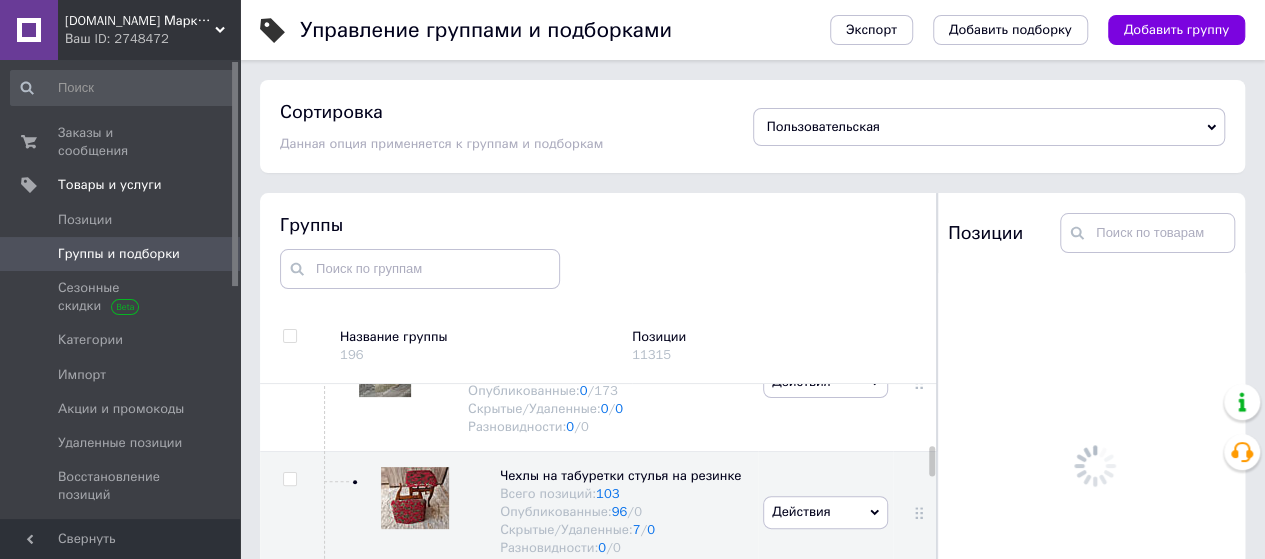 scroll, scrollTop: 0, scrollLeft: 0, axis: both 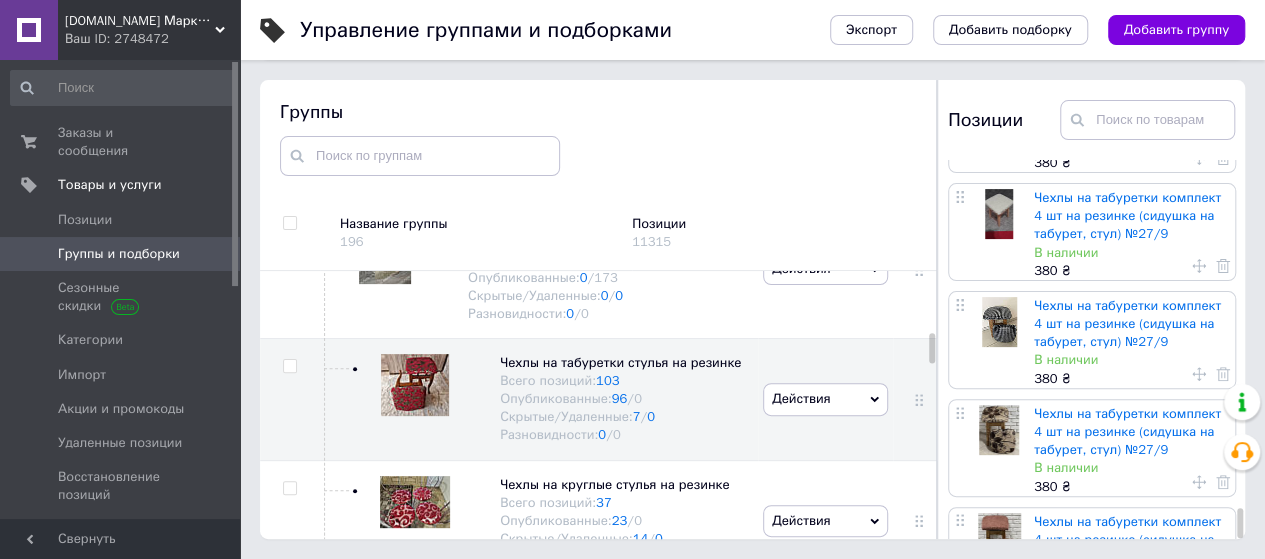click on "2" at bounding box center (1015, 852) 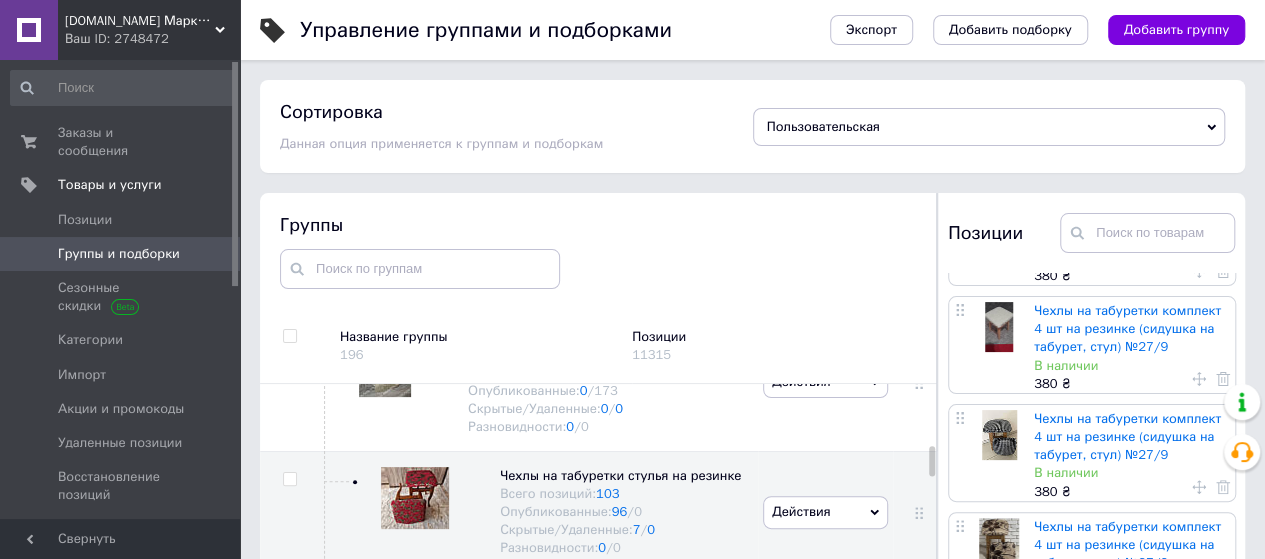 scroll, scrollTop: 0, scrollLeft: 0, axis: both 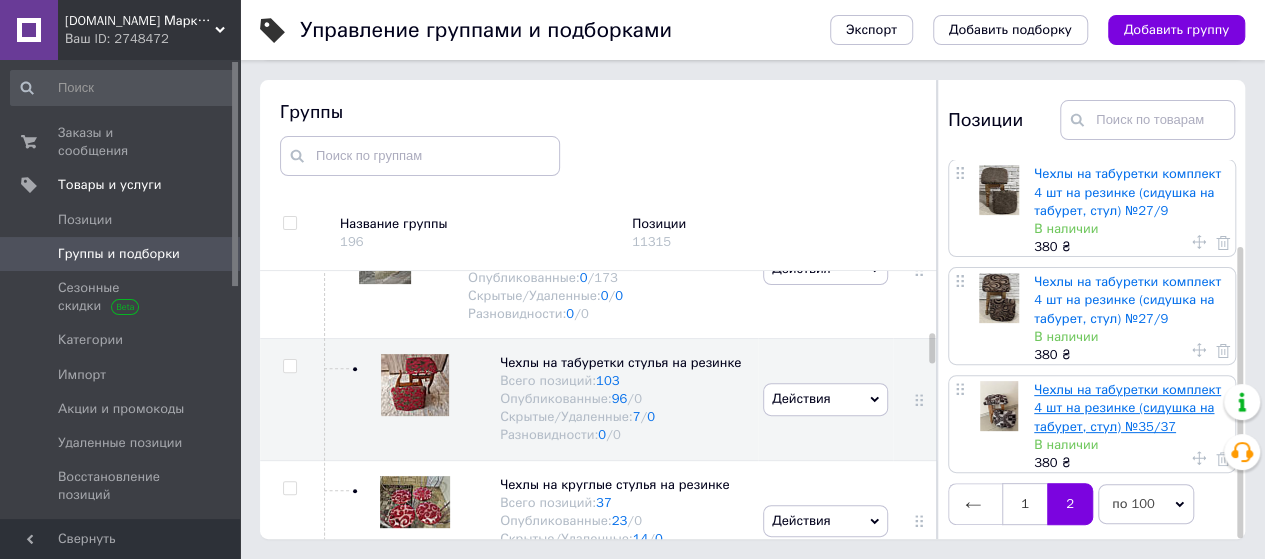 click on "Чехлы на табуретки комплект 4 шт на резинке (сидушка на табурет, стул) №35/37" at bounding box center [1127, 407] 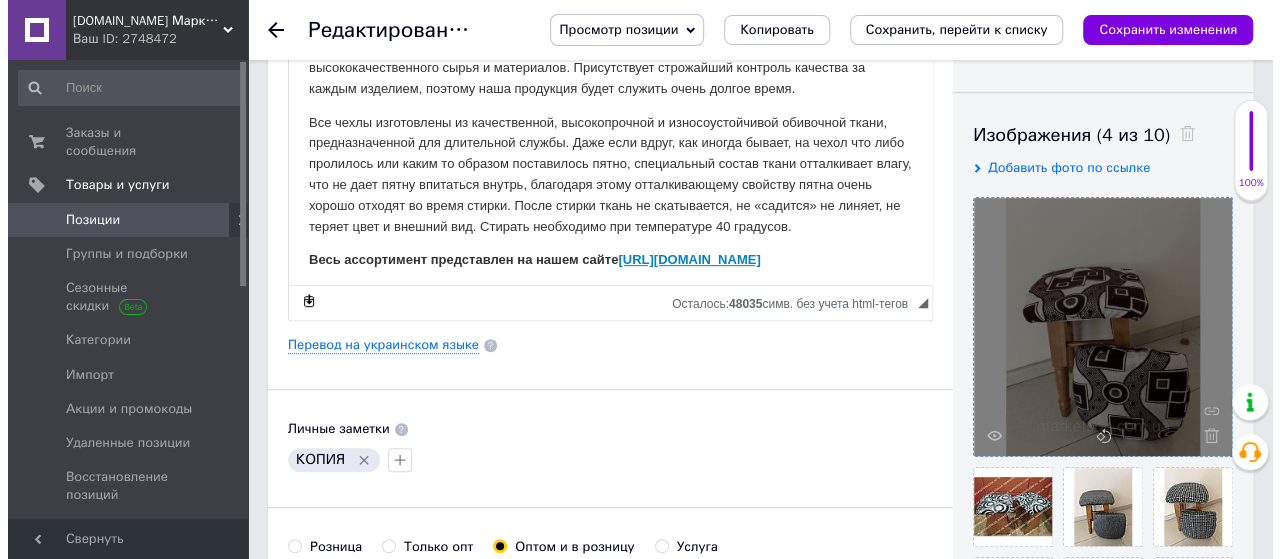 scroll, scrollTop: 400, scrollLeft: 0, axis: vertical 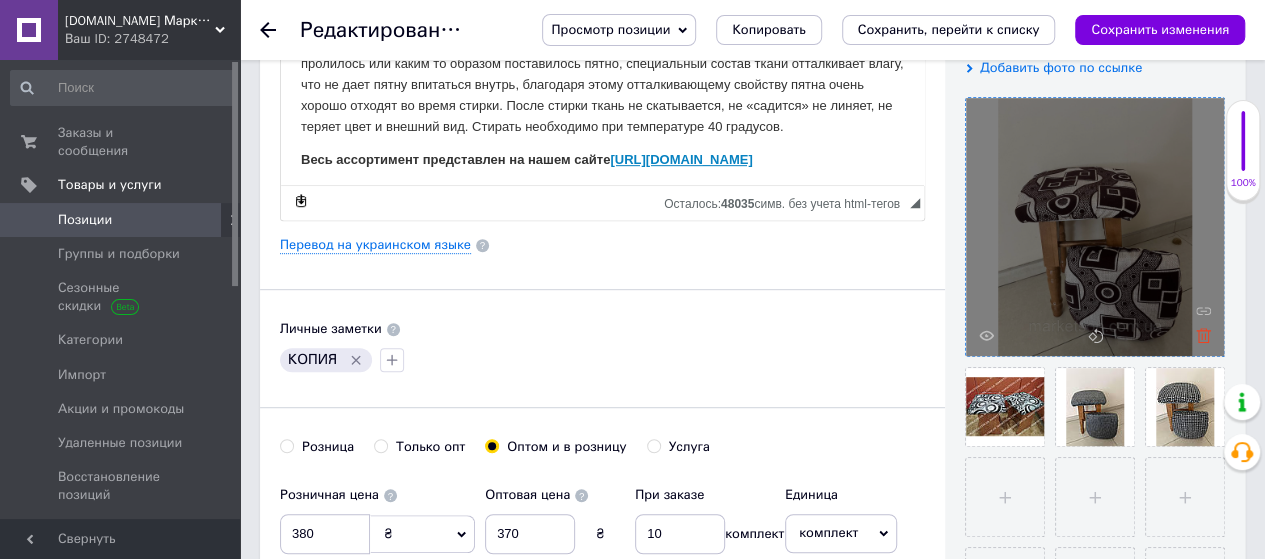click 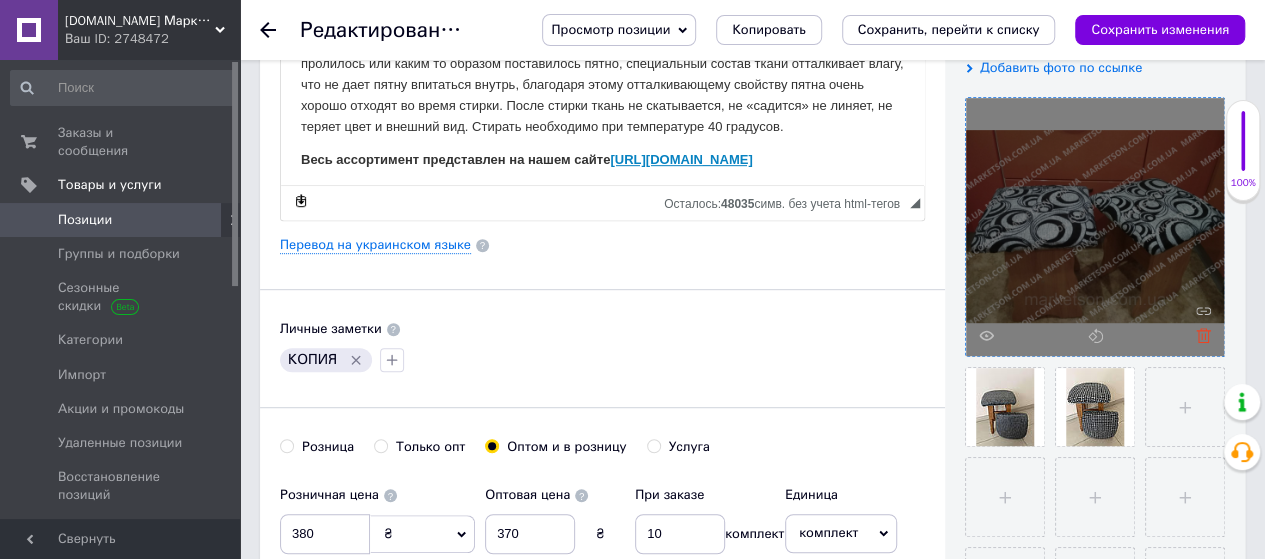 click 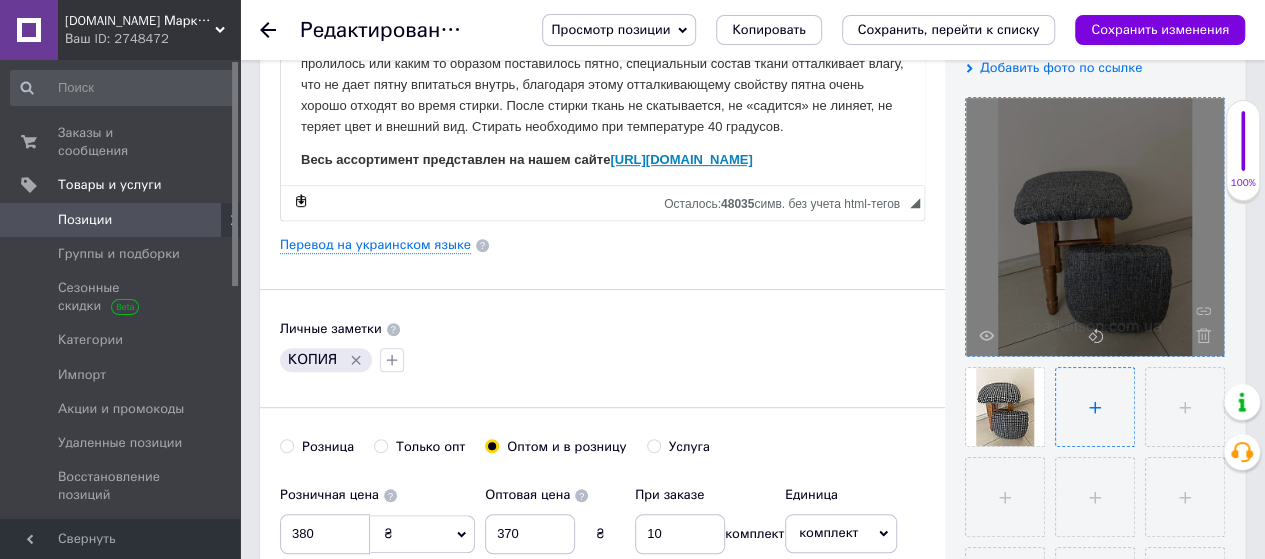 click at bounding box center (1095, 407) 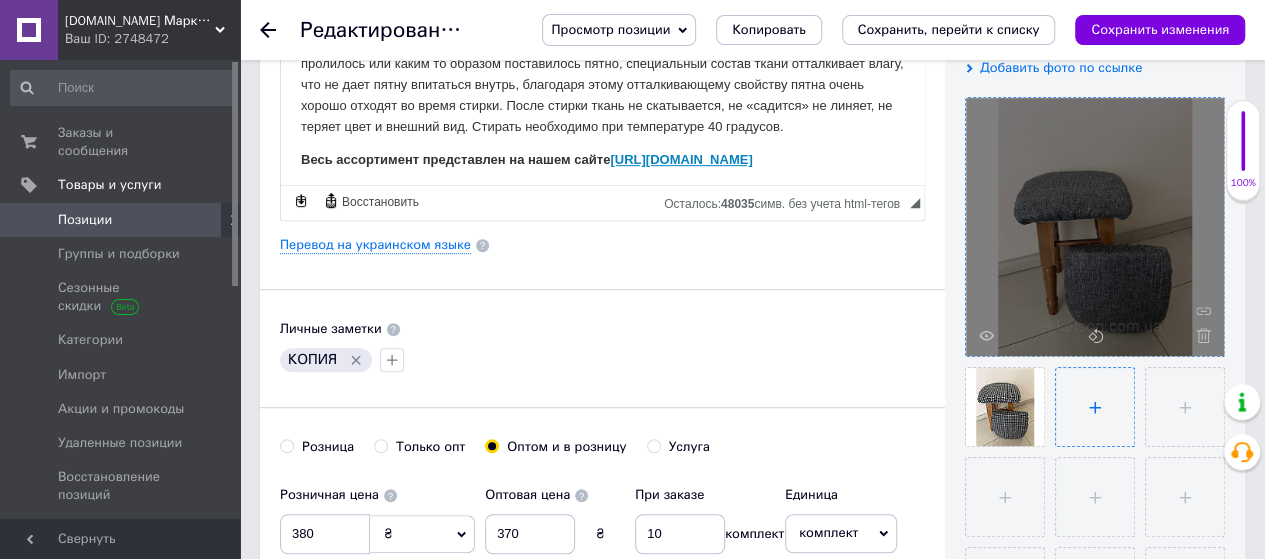 click at bounding box center [1095, 407] 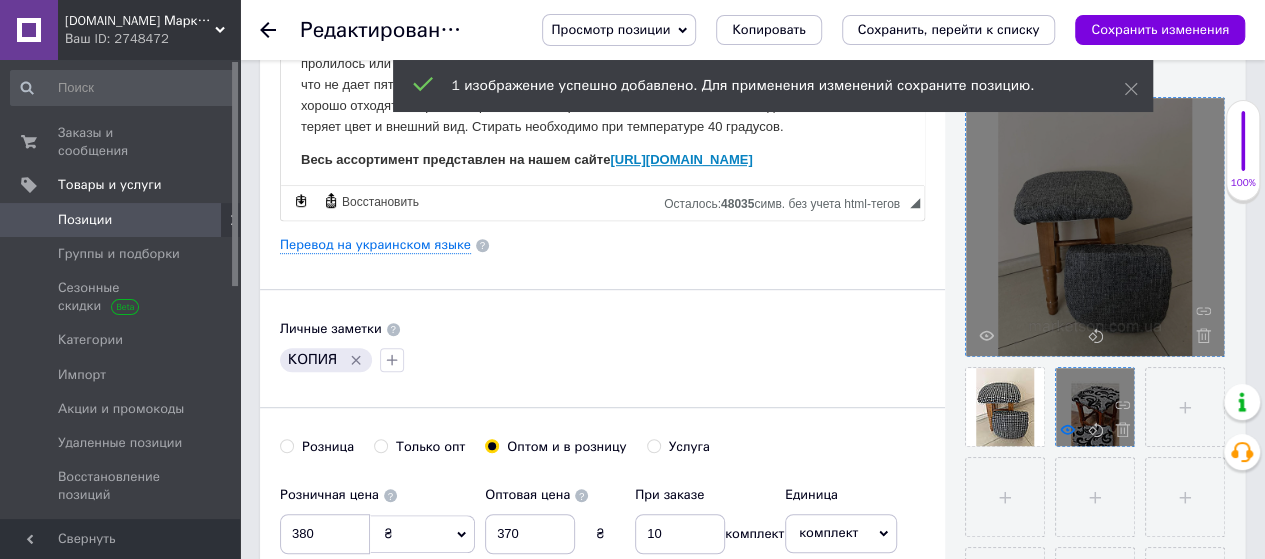 click 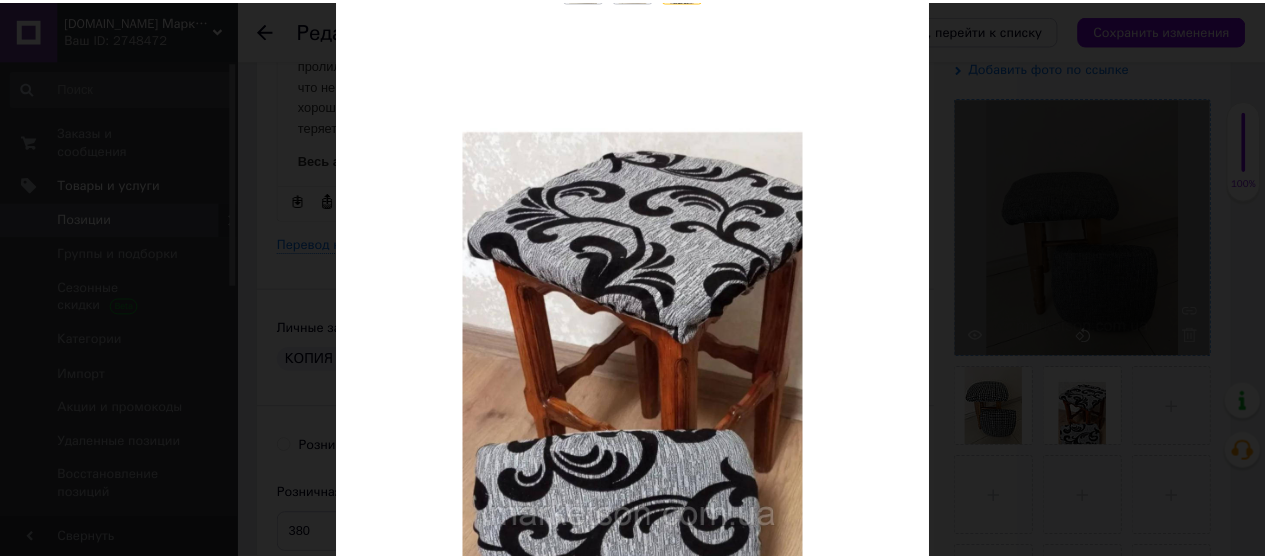 scroll, scrollTop: 0, scrollLeft: 0, axis: both 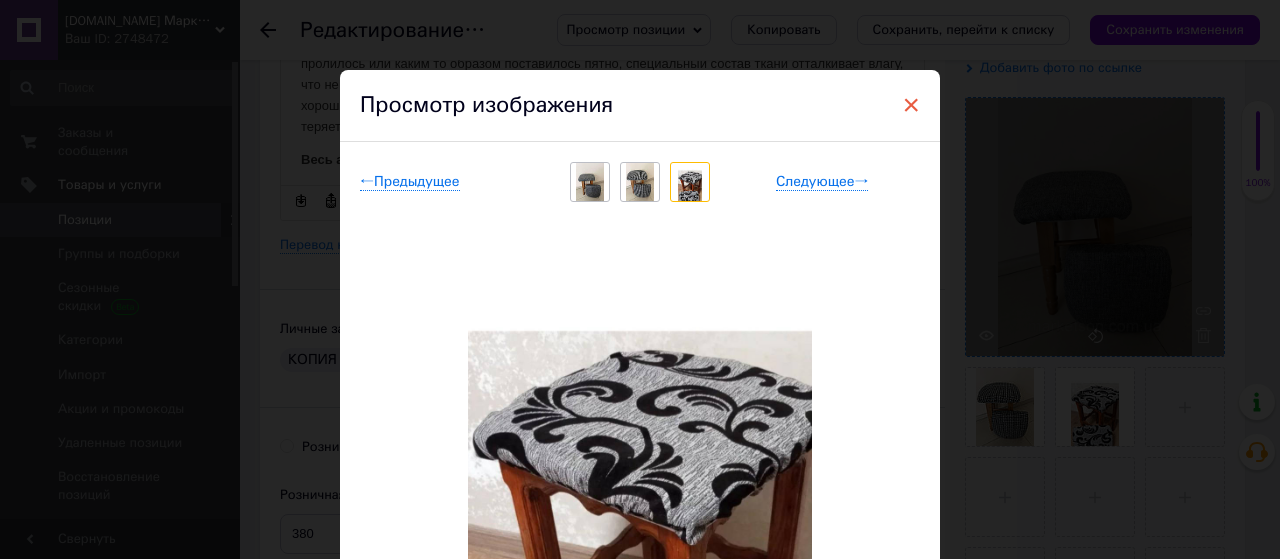 click on "×" at bounding box center (911, 105) 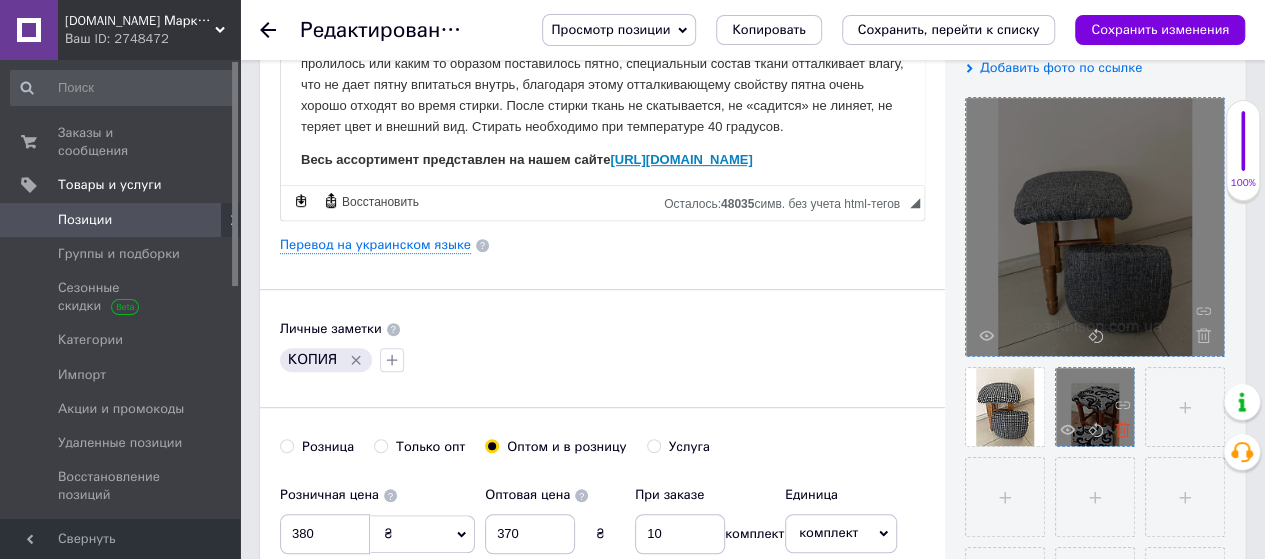 click 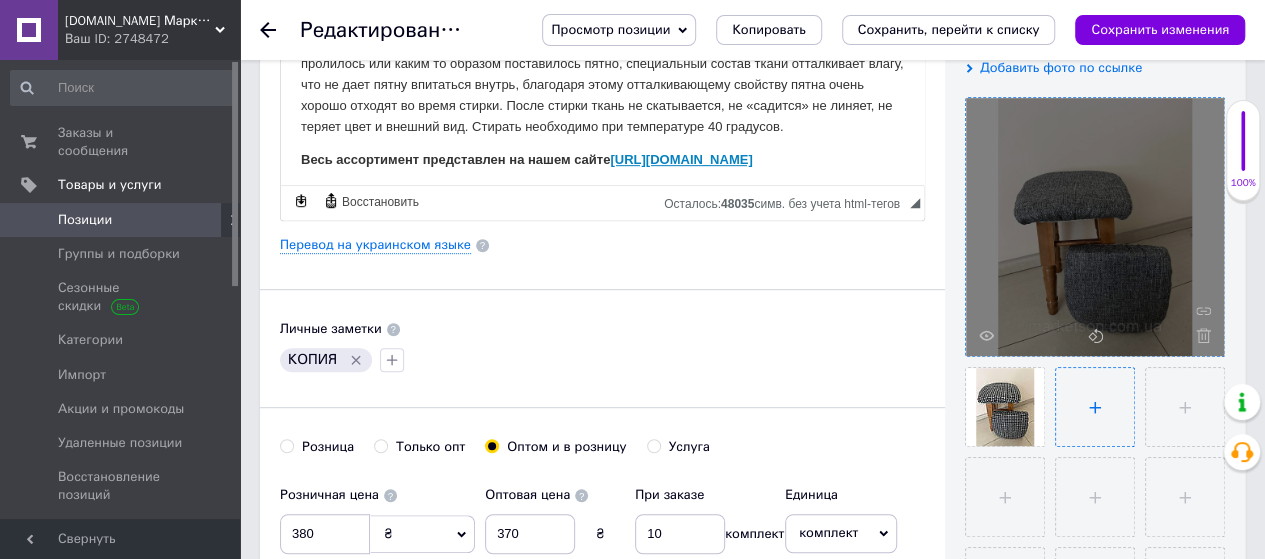 click at bounding box center [1095, 407] 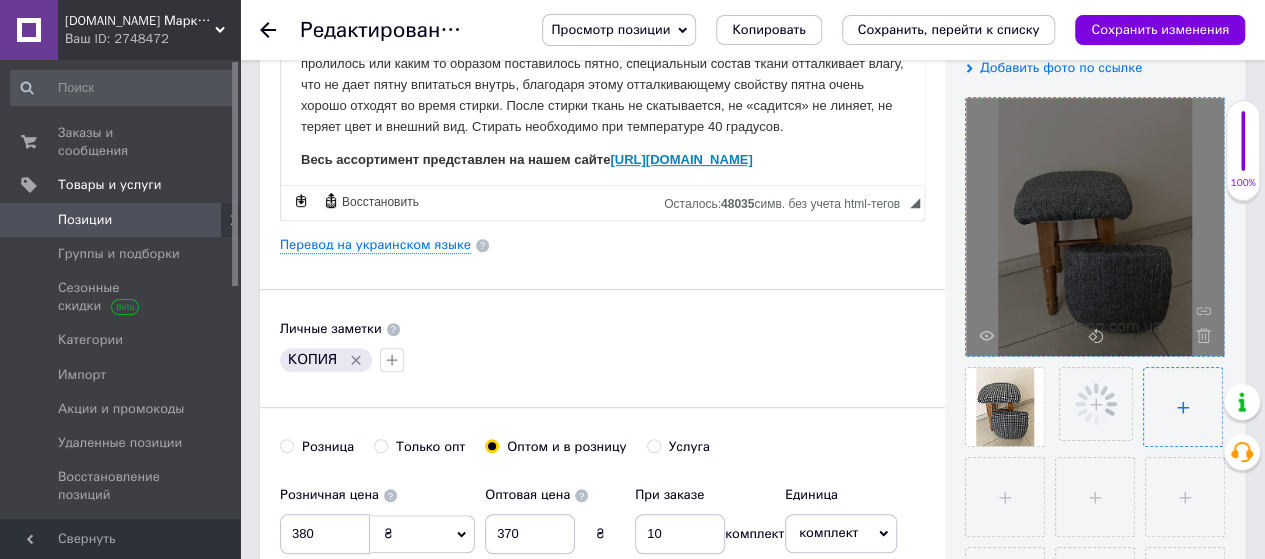 click at bounding box center [1183, 407] 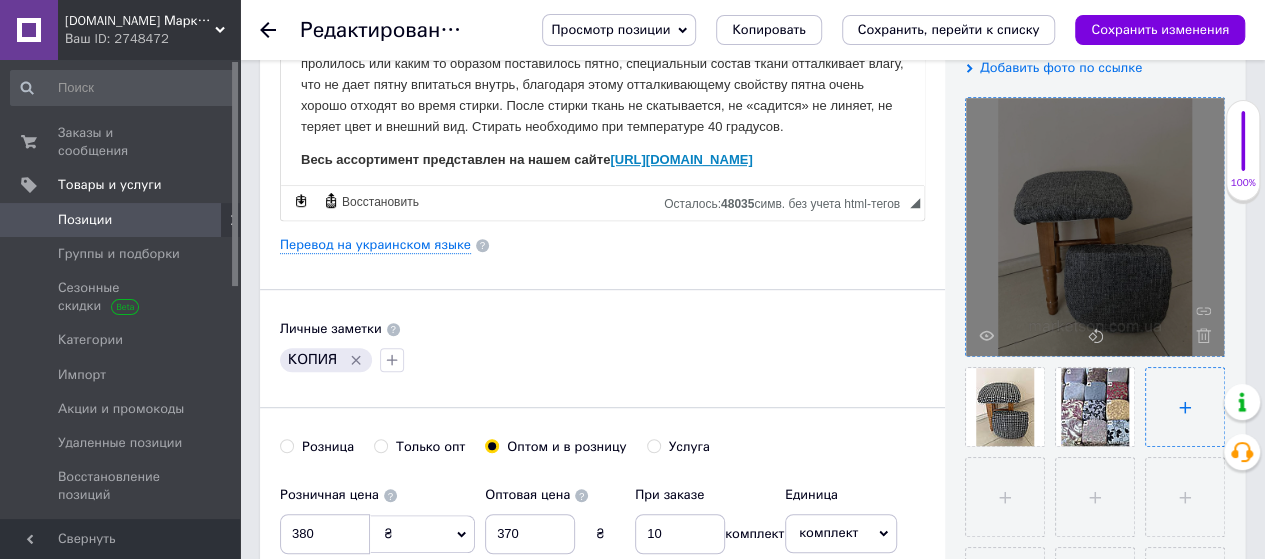 type on "C:\fakepath\71.jpg" 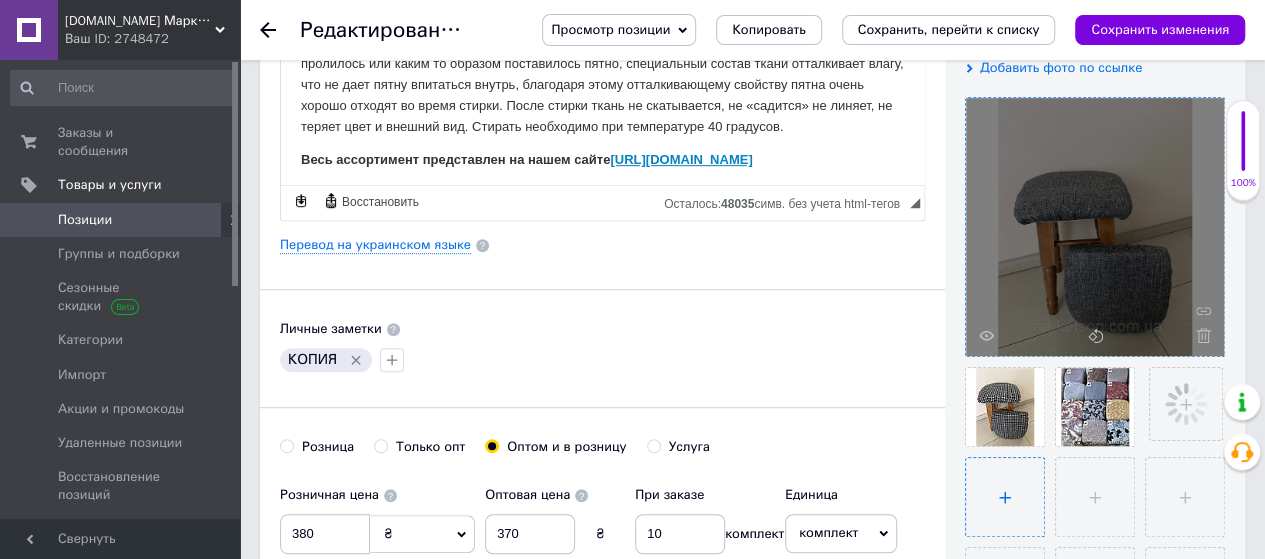 click at bounding box center [1005, 497] 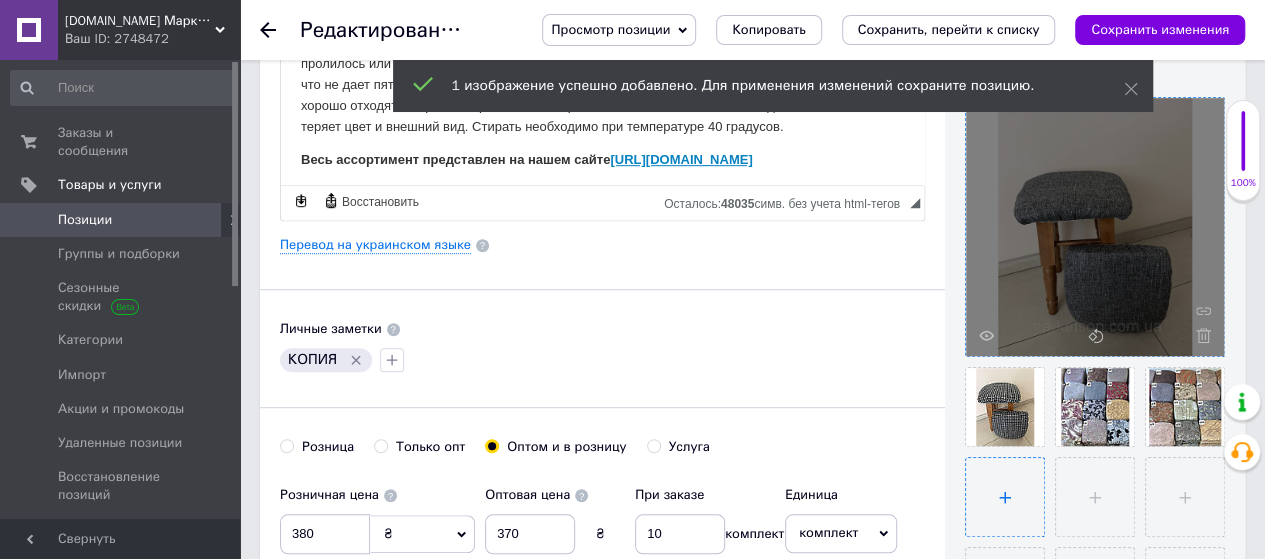 type on "C:\fakepath\72.jpg" 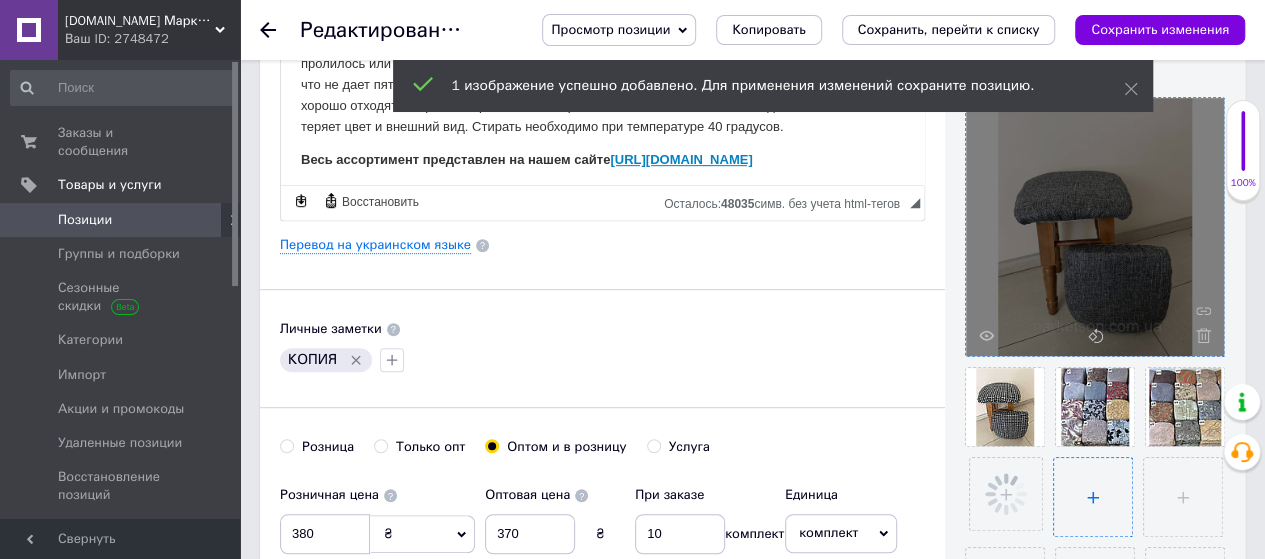 click at bounding box center [1093, 497] 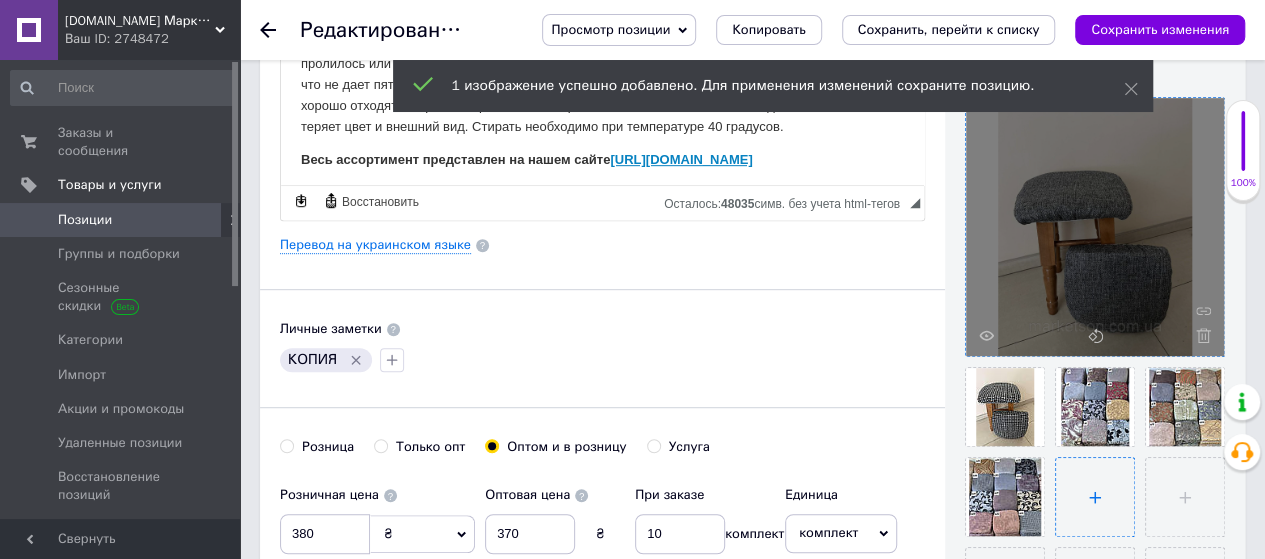 type on "C:\fakepath\73.jpg" 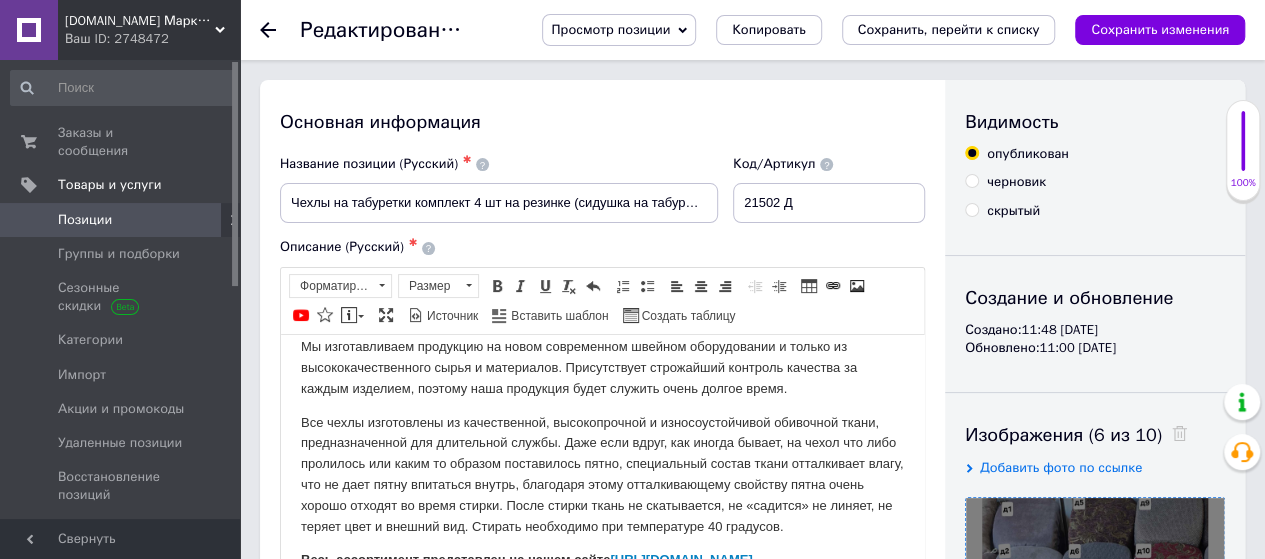 scroll, scrollTop: 564, scrollLeft: 0, axis: vertical 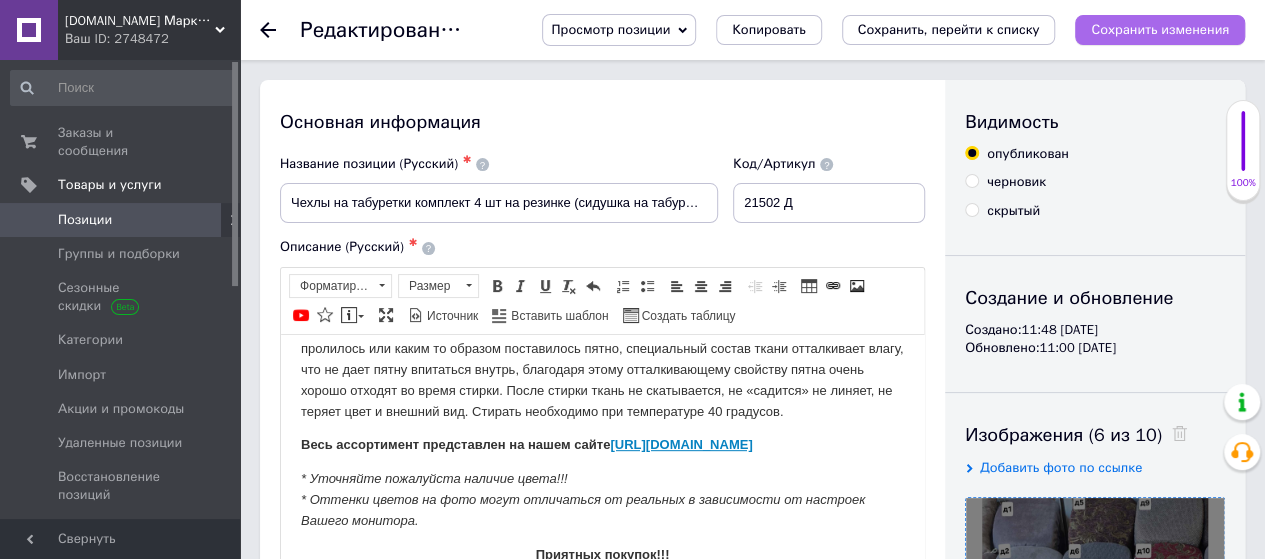 click on "Сохранить изменения" at bounding box center (1160, 29) 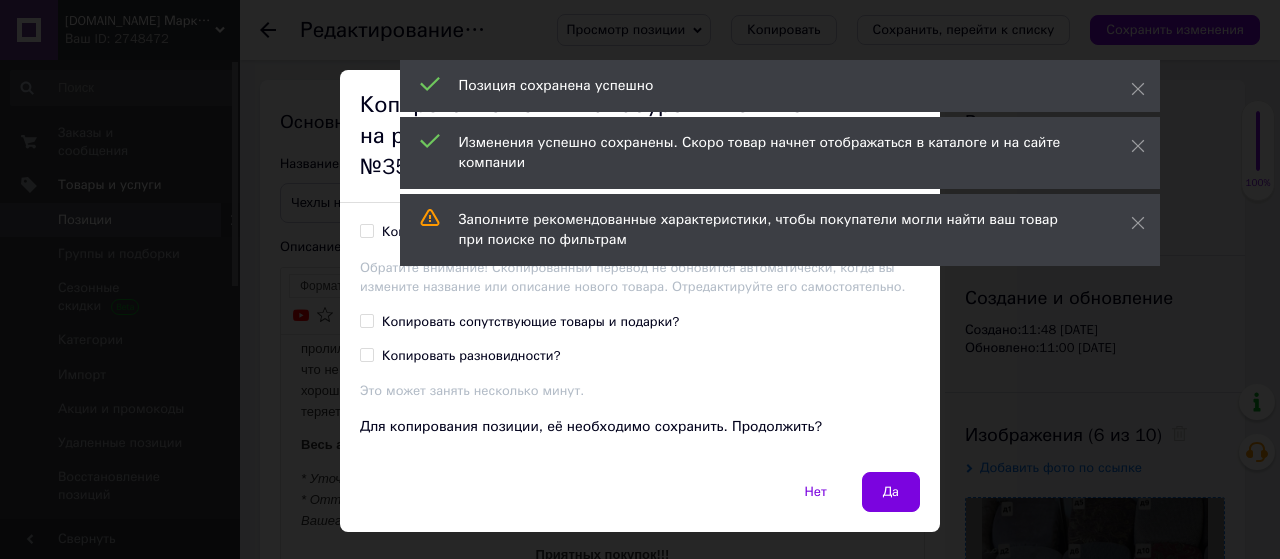 click on "Копировать украинский перевод товара?" at bounding box center [500, 232] 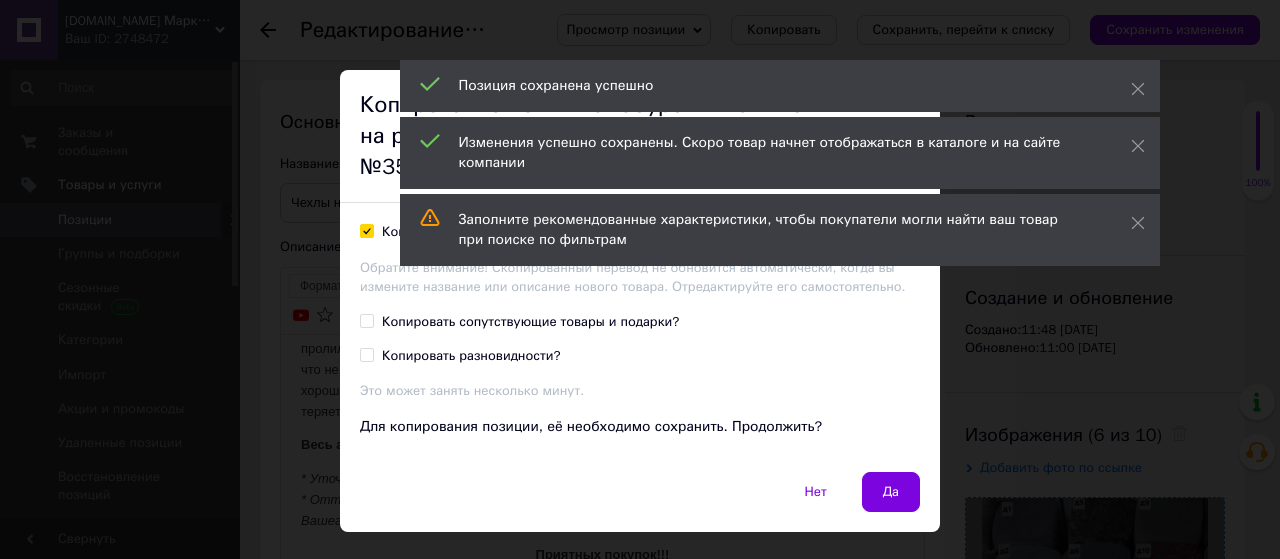 checkbox on "true" 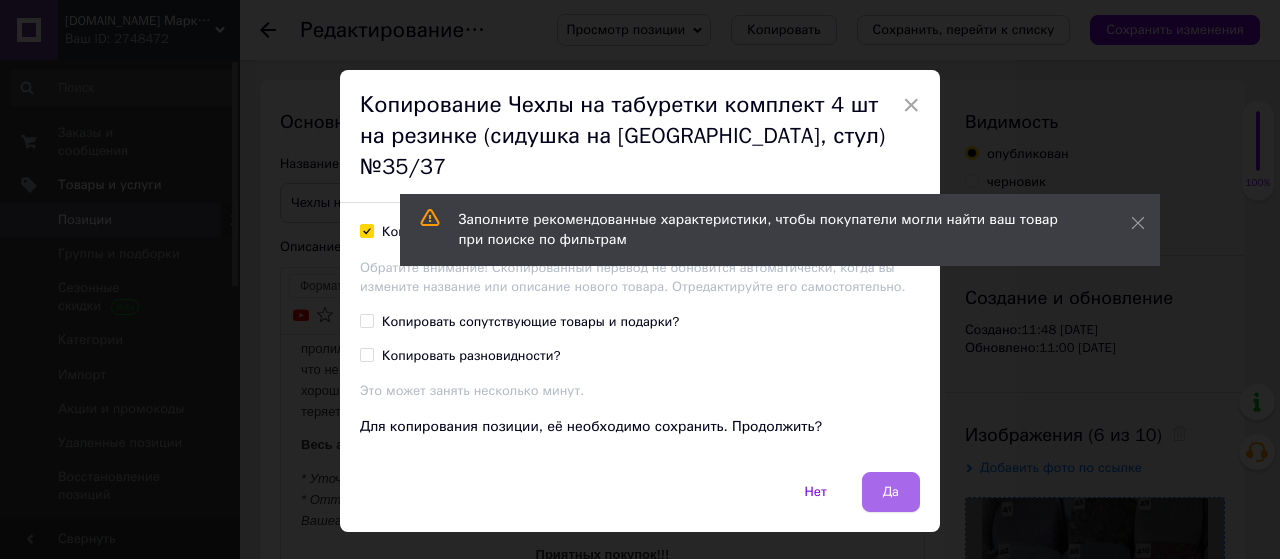 click on "Да" at bounding box center [891, 492] 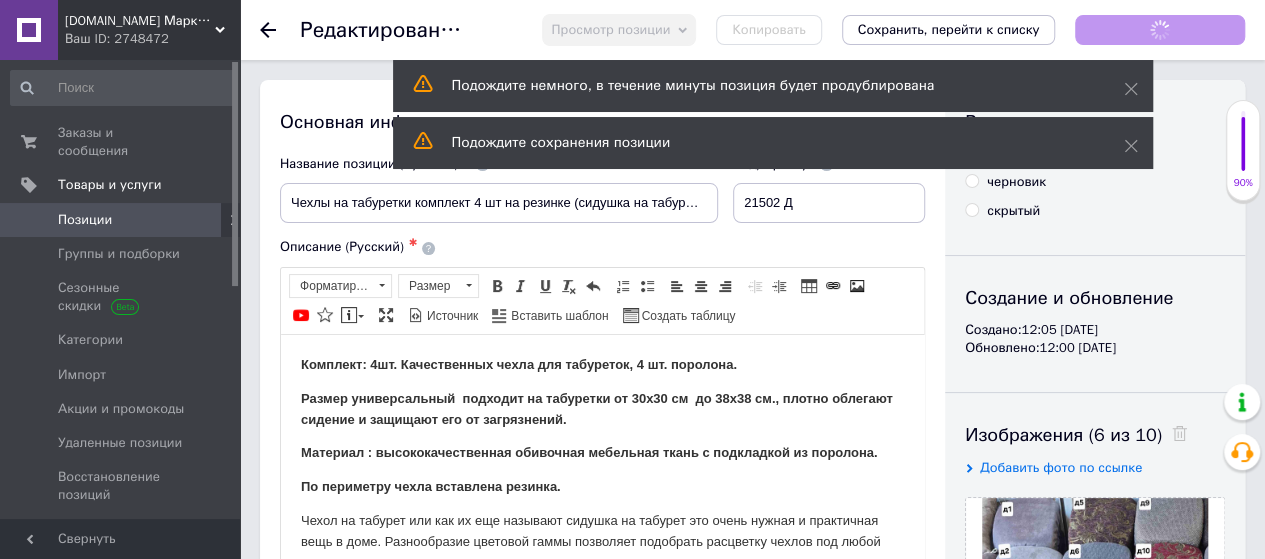 scroll, scrollTop: 0, scrollLeft: 0, axis: both 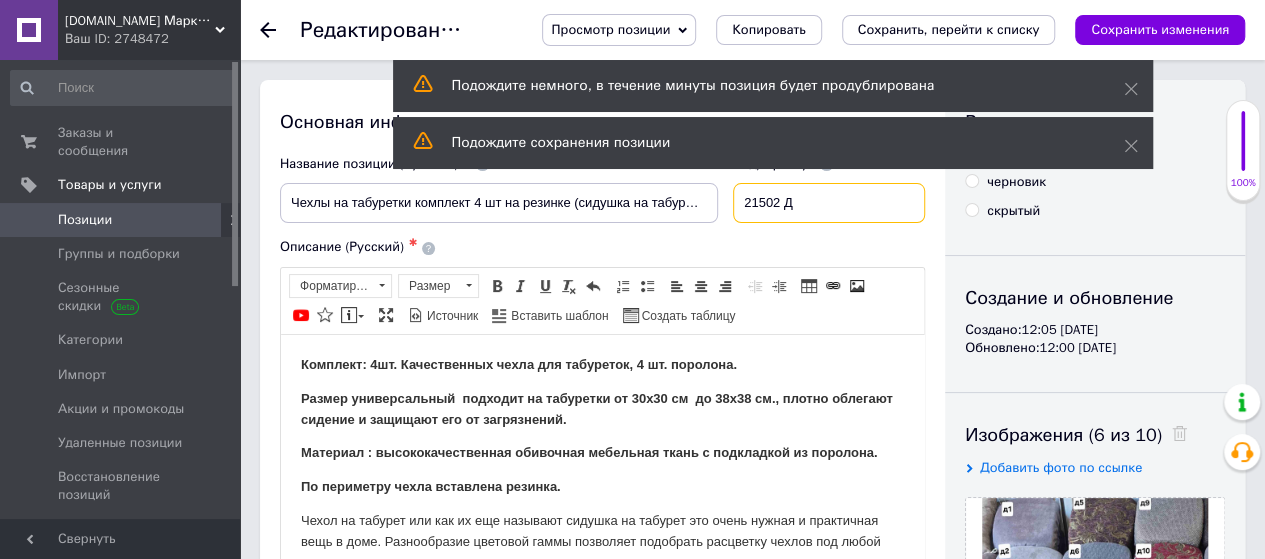 click on "21502 Д" at bounding box center [829, 203] 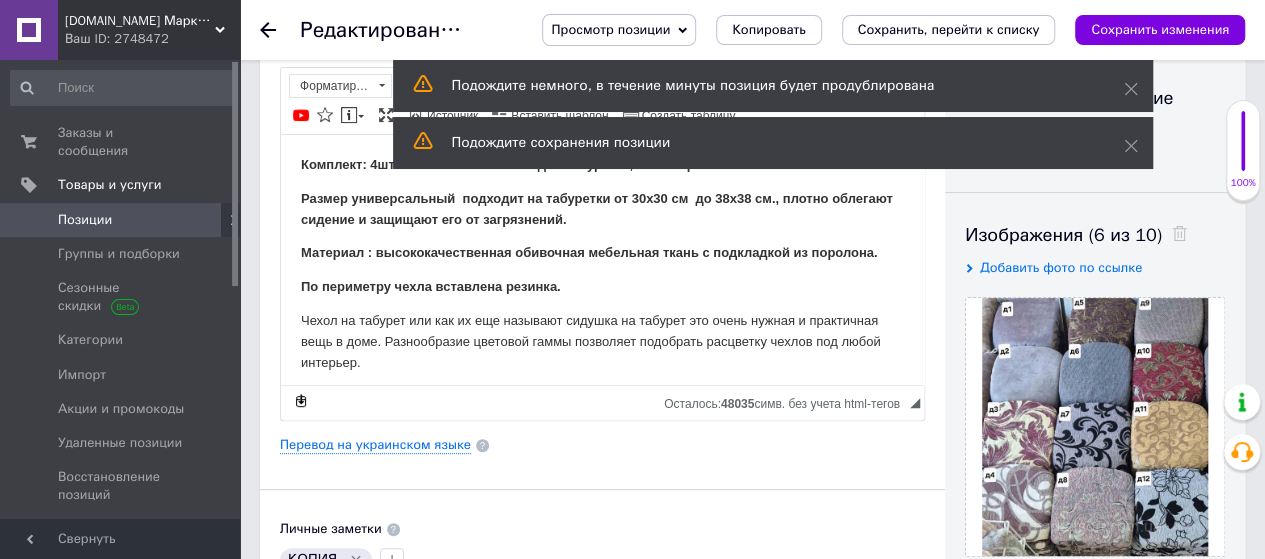 scroll, scrollTop: 300, scrollLeft: 0, axis: vertical 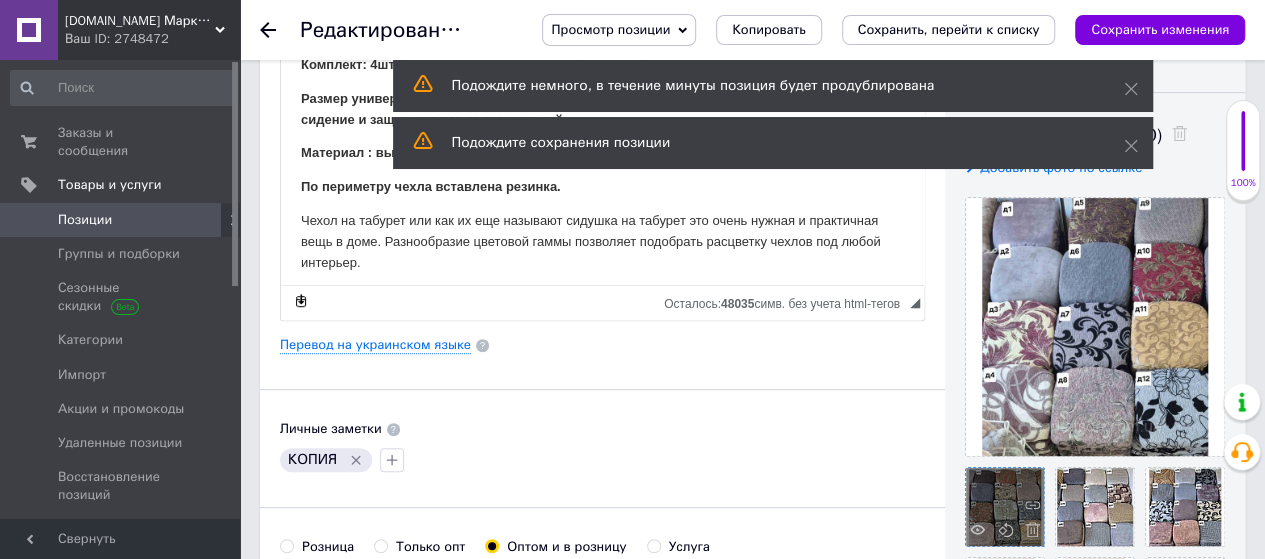 type on "21503 Д" 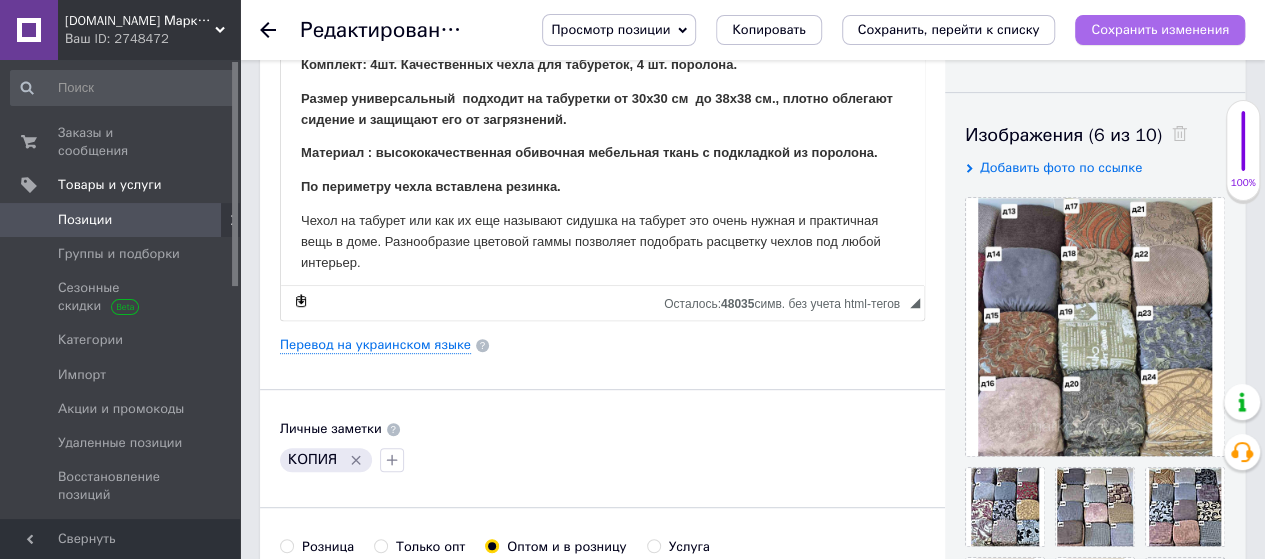 click on "Сохранить изменения" at bounding box center (1160, 29) 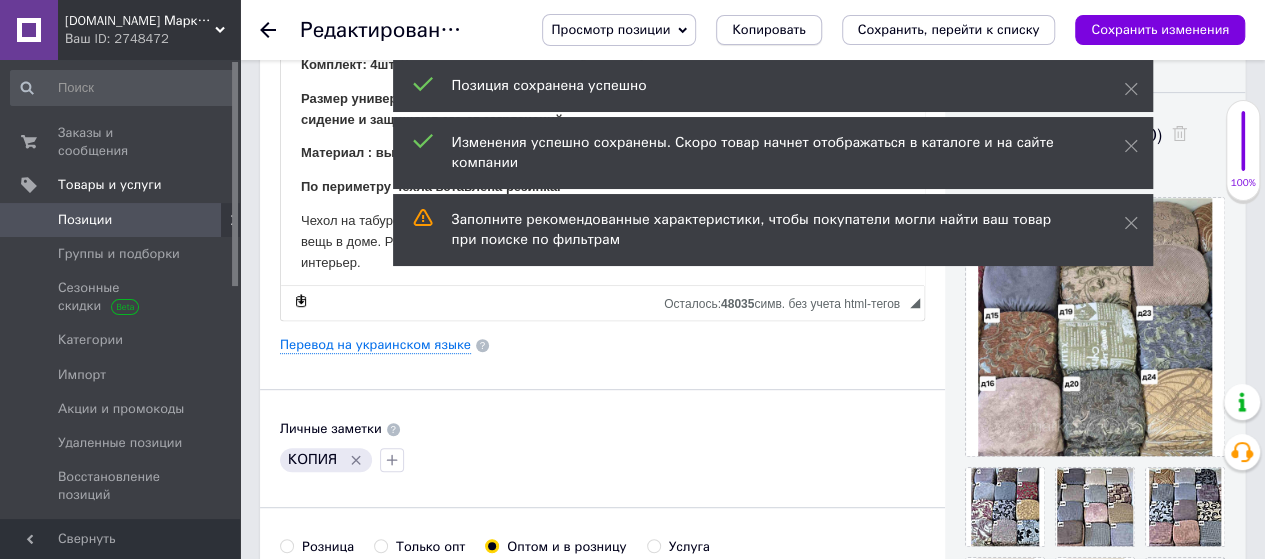 click on "Копировать" at bounding box center [768, 30] 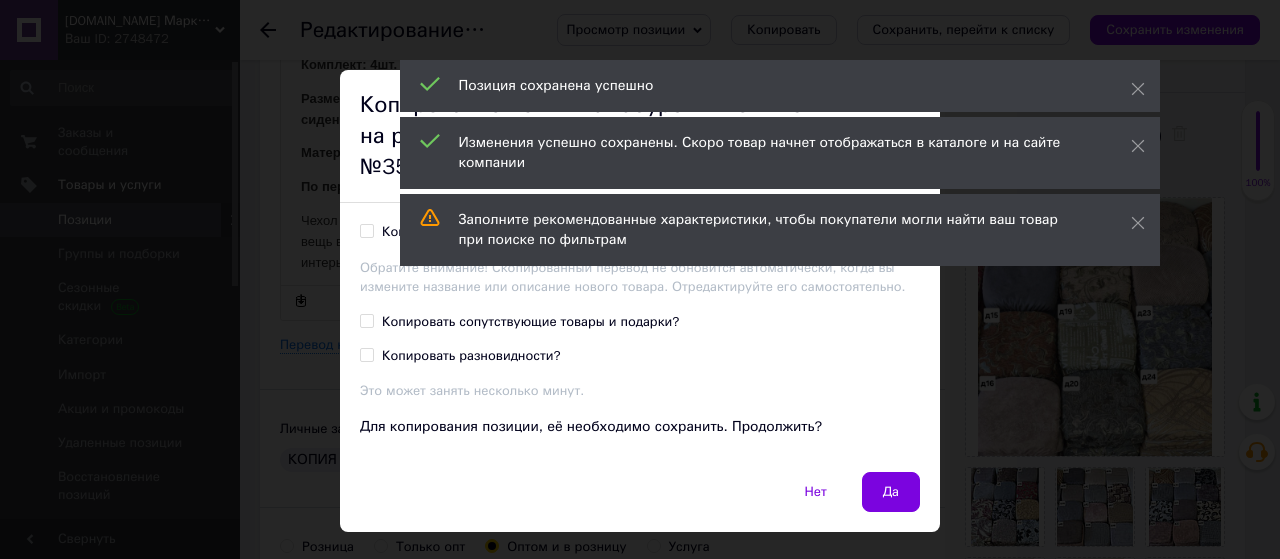 click on "Копировать украинский перевод товара? Обратите внимание! Скопированный перевод не обновится автоматически,
когда вы измените название или описание нового товара.
Отредактируйте его самостоятельно. Копировать сопутствующие товары и подарки? Копировать разновидности? Это может занять несколько минут. Для копирования позиции, её необходимо сохранить. Продолжить?" at bounding box center (640, 337) 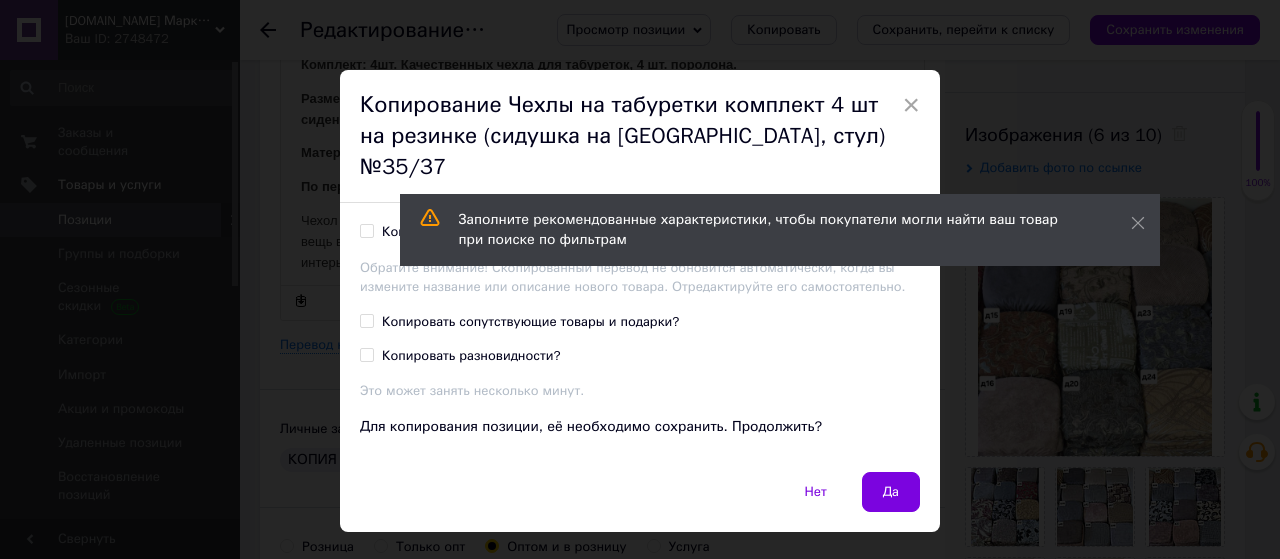 click on "Копировать украинский перевод товара?" at bounding box center (366, 230) 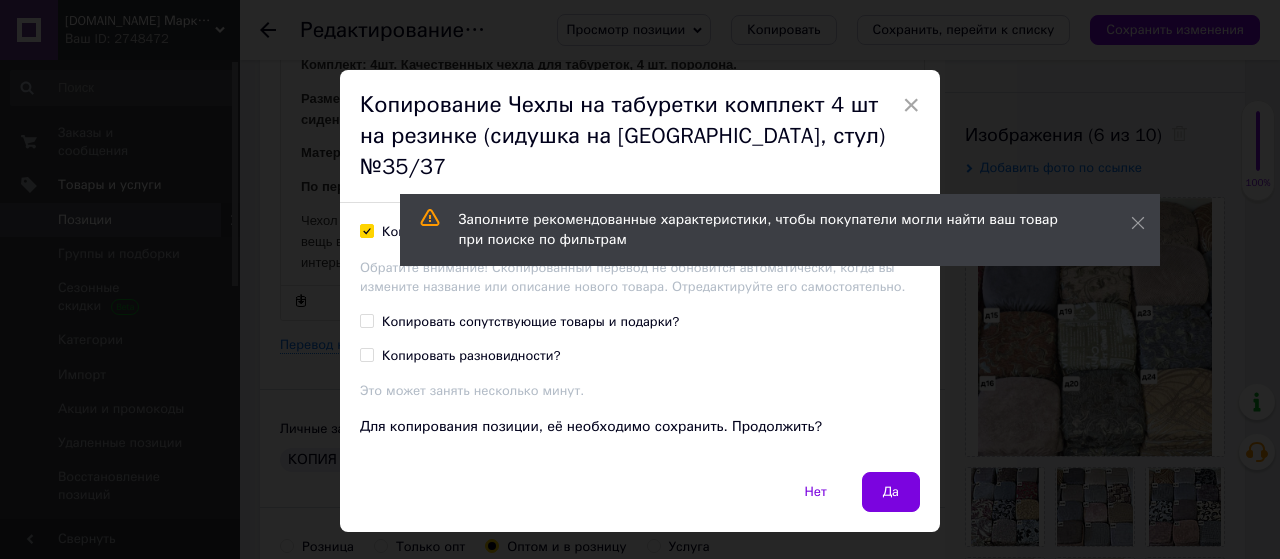checkbox on "true" 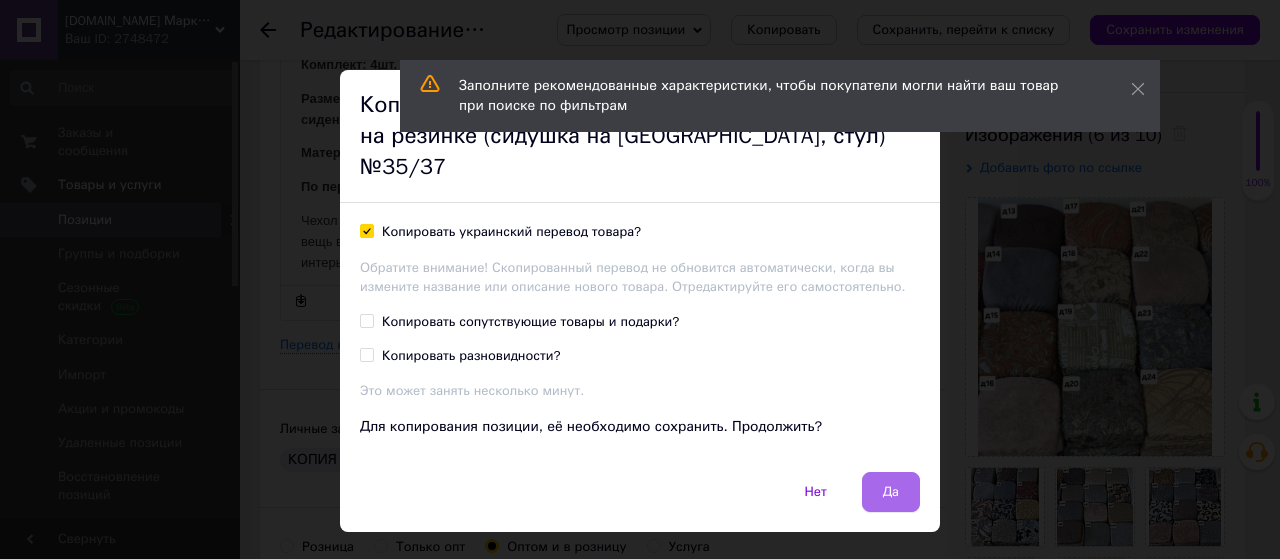 click on "Да" at bounding box center [891, 492] 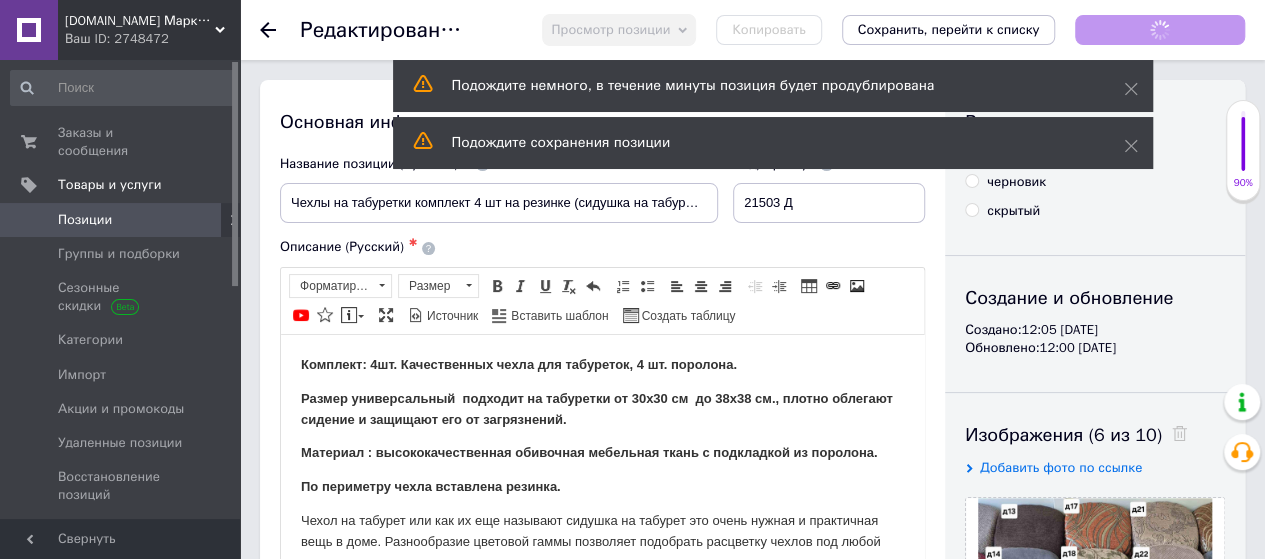 scroll, scrollTop: 0, scrollLeft: 0, axis: both 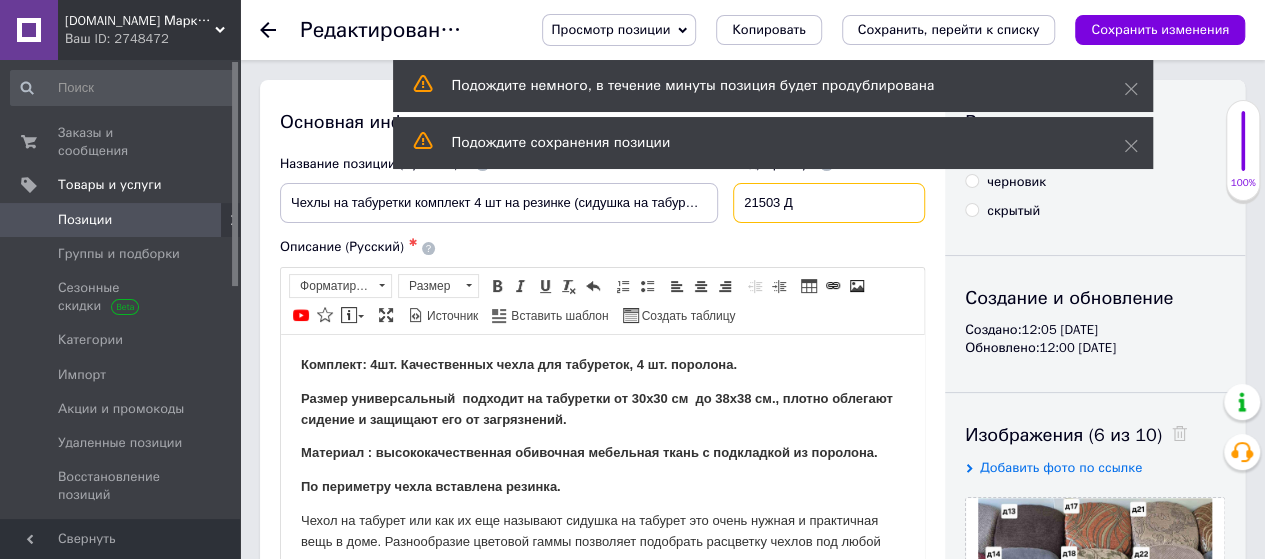 click on "21503 Д" at bounding box center (829, 203) 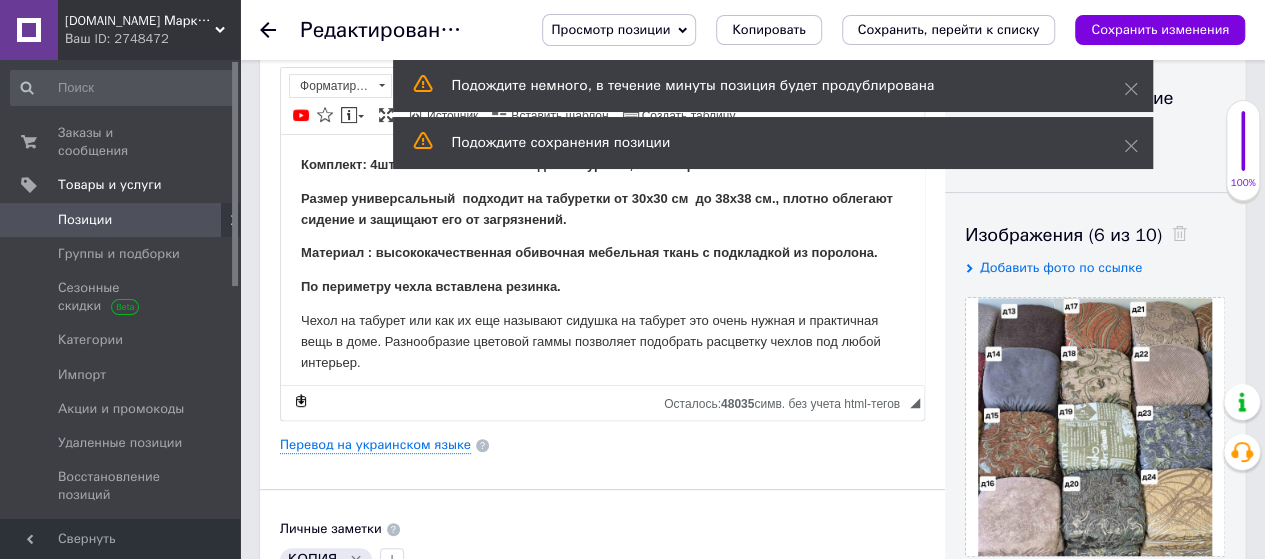 scroll, scrollTop: 400, scrollLeft: 0, axis: vertical 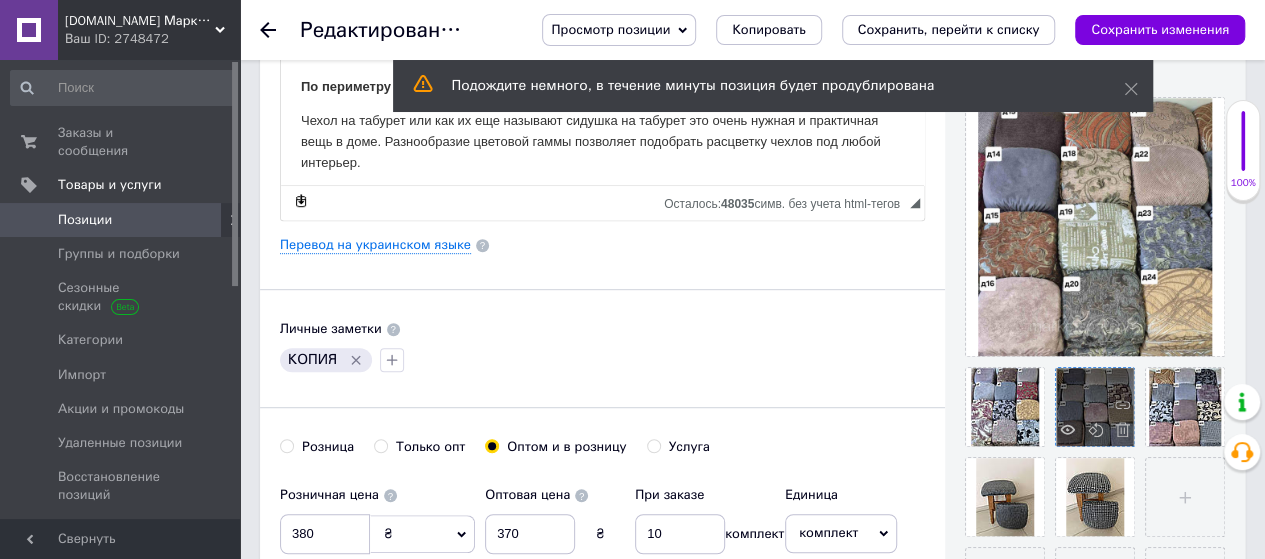 type on "21504 Д" 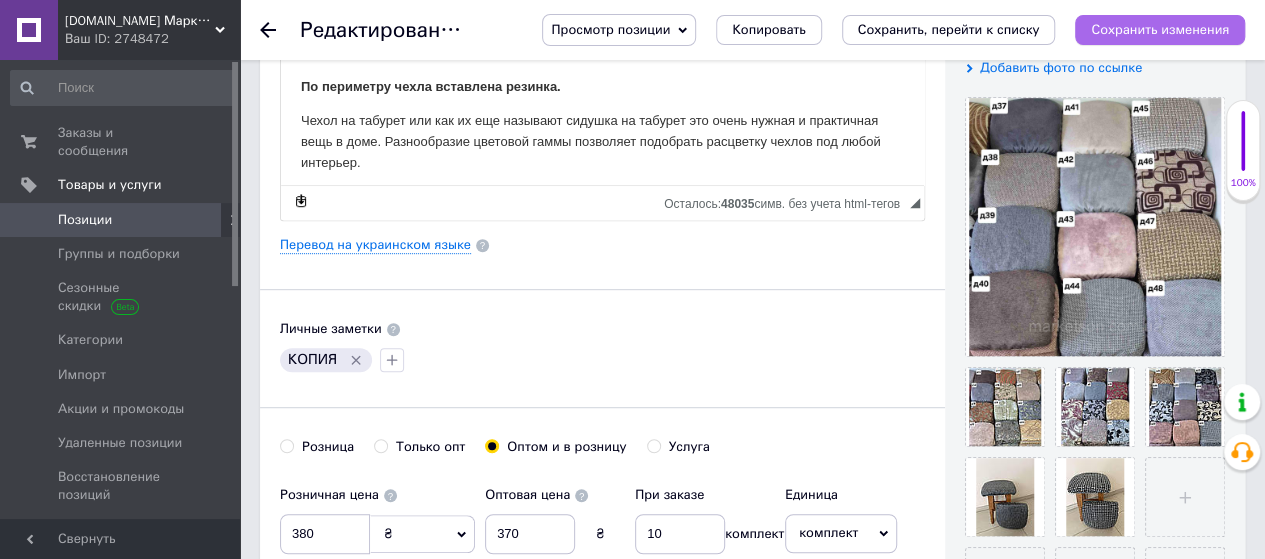 click on "Сохранить изменения" at bounding box center [1160, 29] 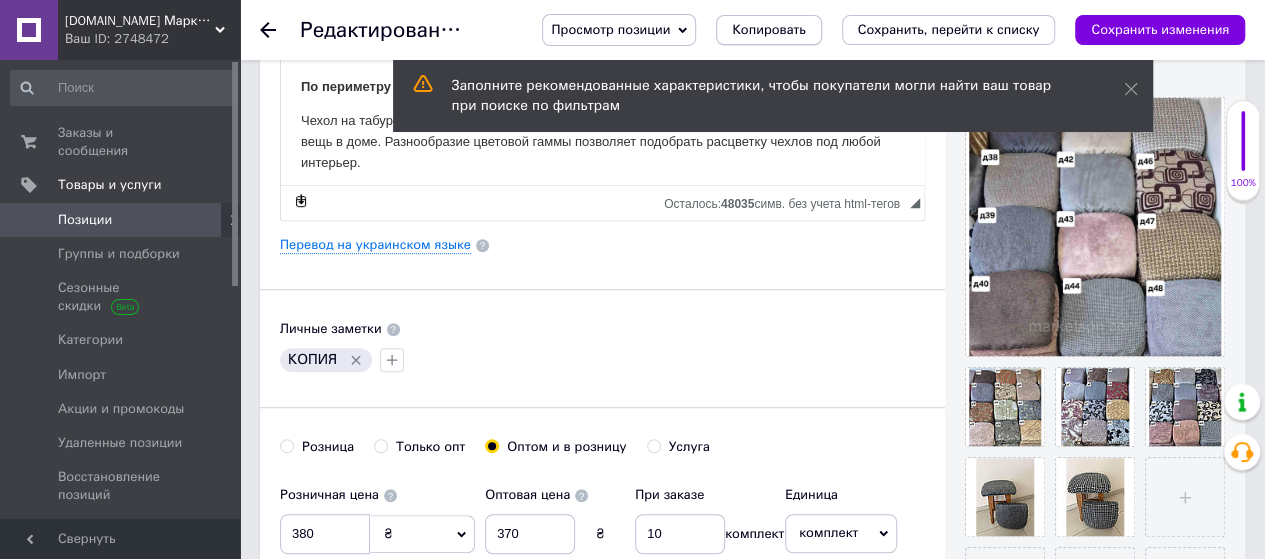 click on "Копировать" at bounding box center [768, 30] 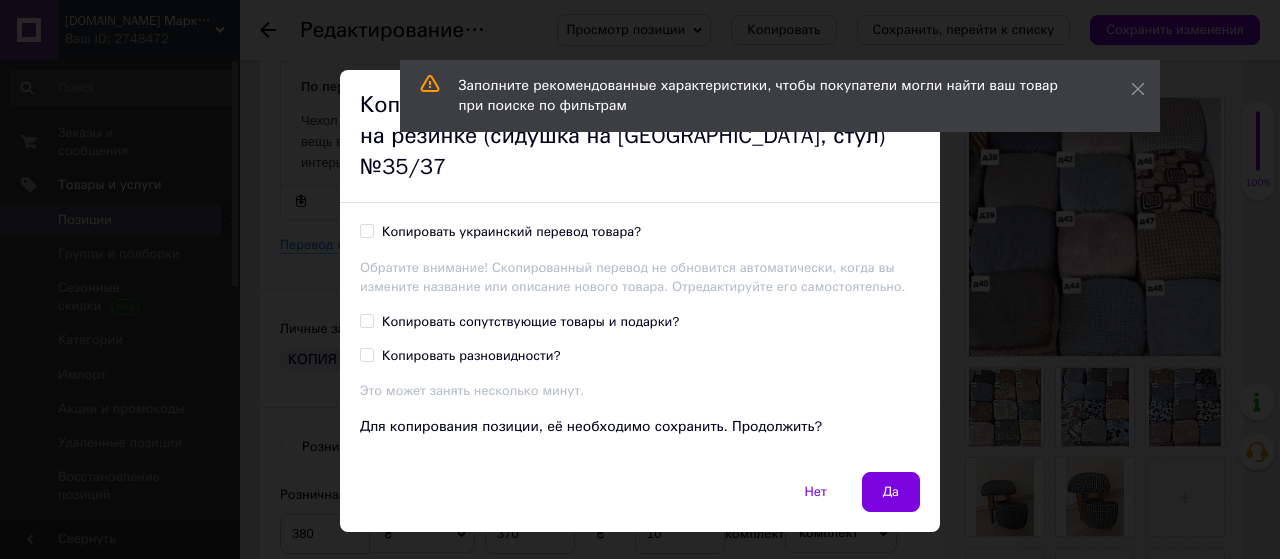 click on "Копировать украинский перевод товара?" at bounding box center [366, 230] 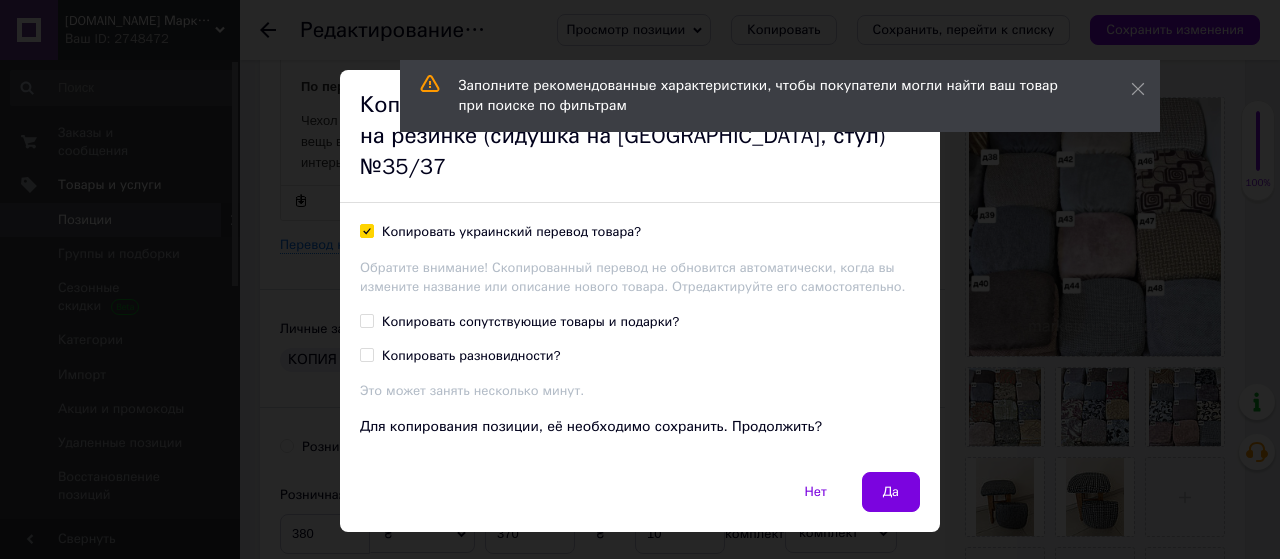 checkbox on "true" 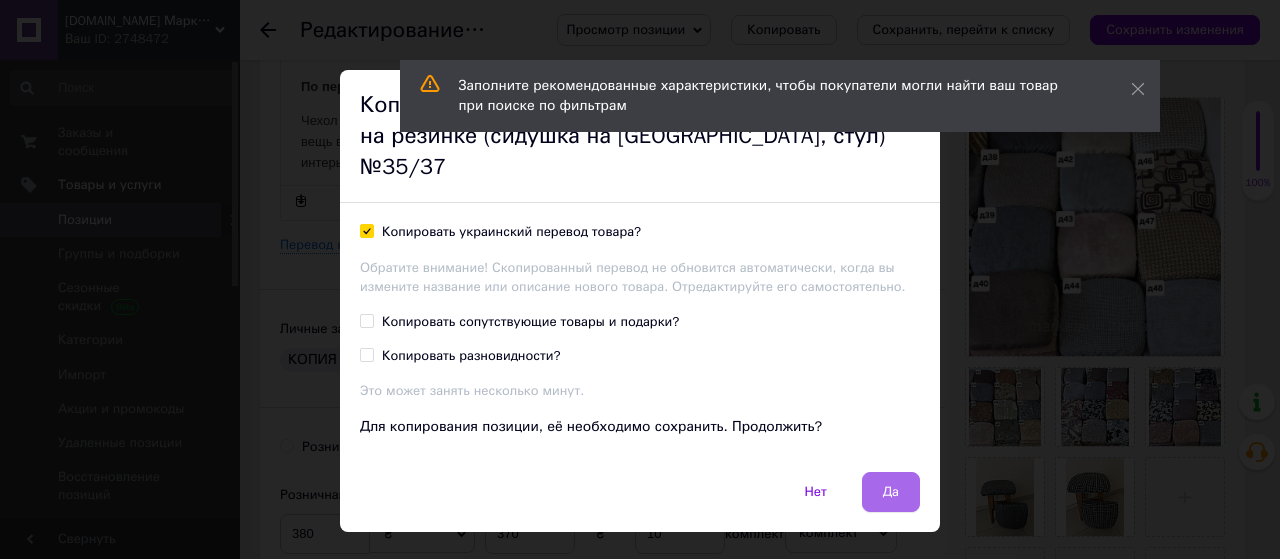 click on "Да" at bounding box center (891, 492) 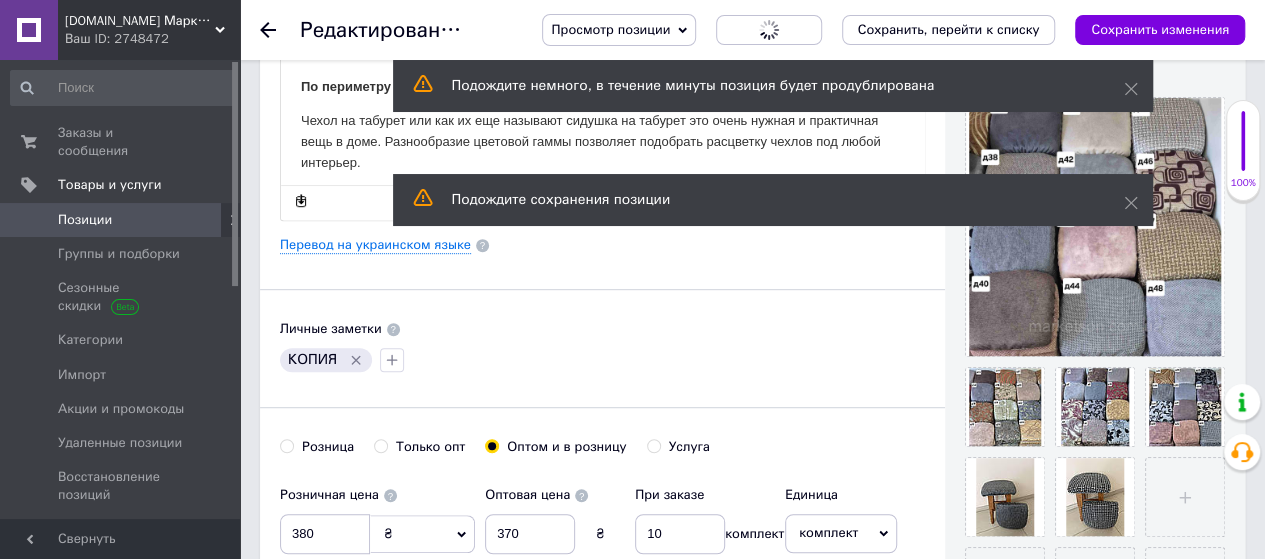 scroll, scrollTop: 0, scrollLeft: 0, axis: both 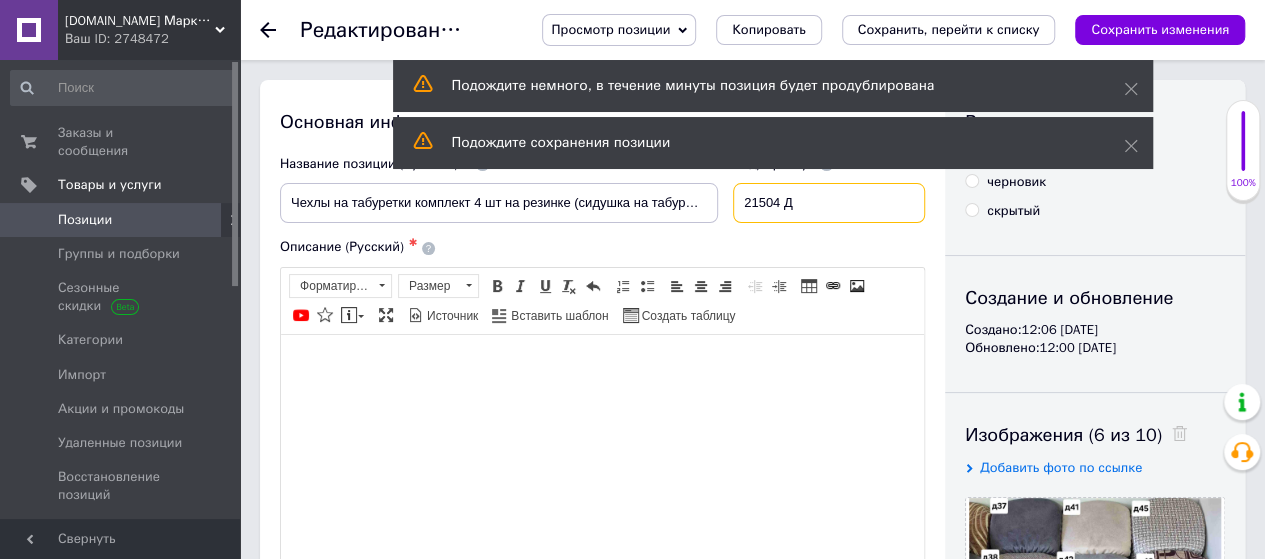 click on "21504 Д" at bounding box center (829, 203) 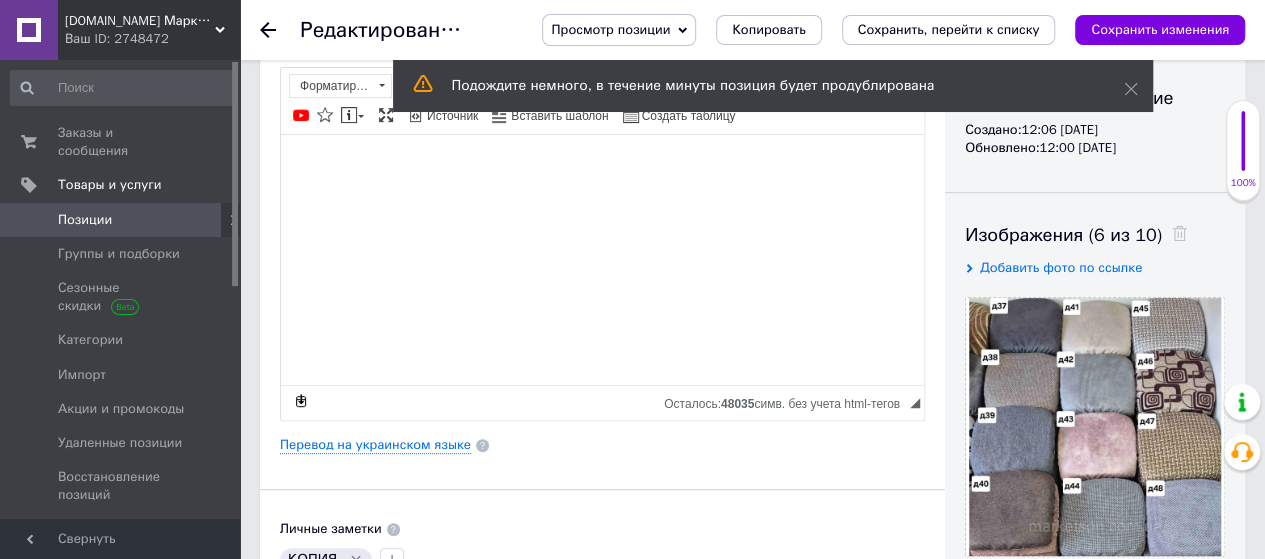 scroll, scrollTop: 300, scrollLeft: 0, axis: vertical 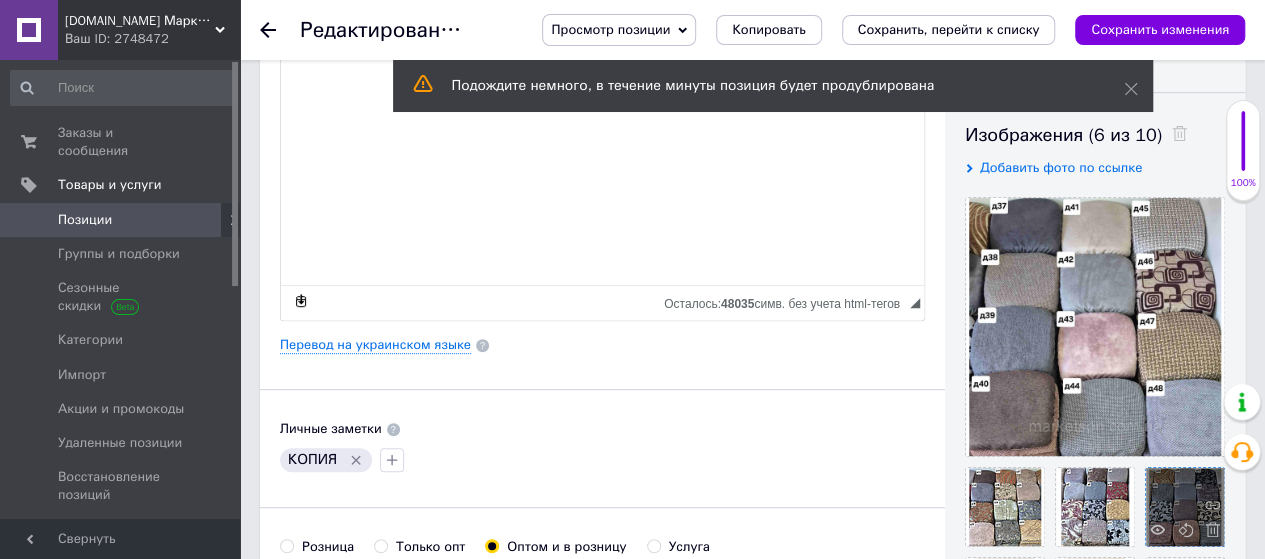 type on "21505 Д" 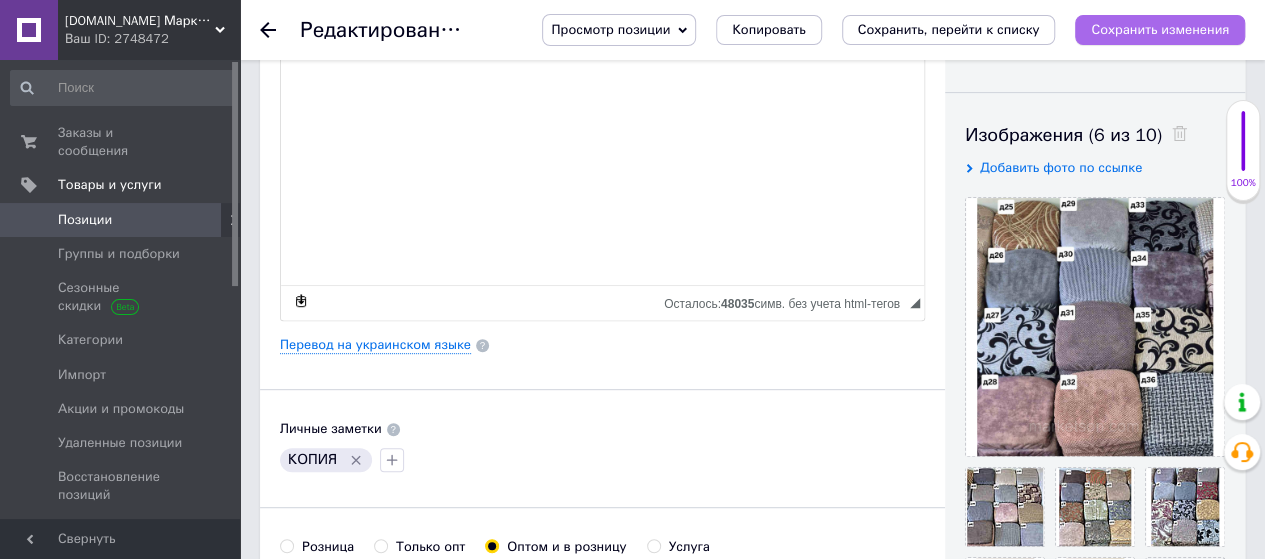 click on "Сохранить изменения" at bounding box center [1160, 29] 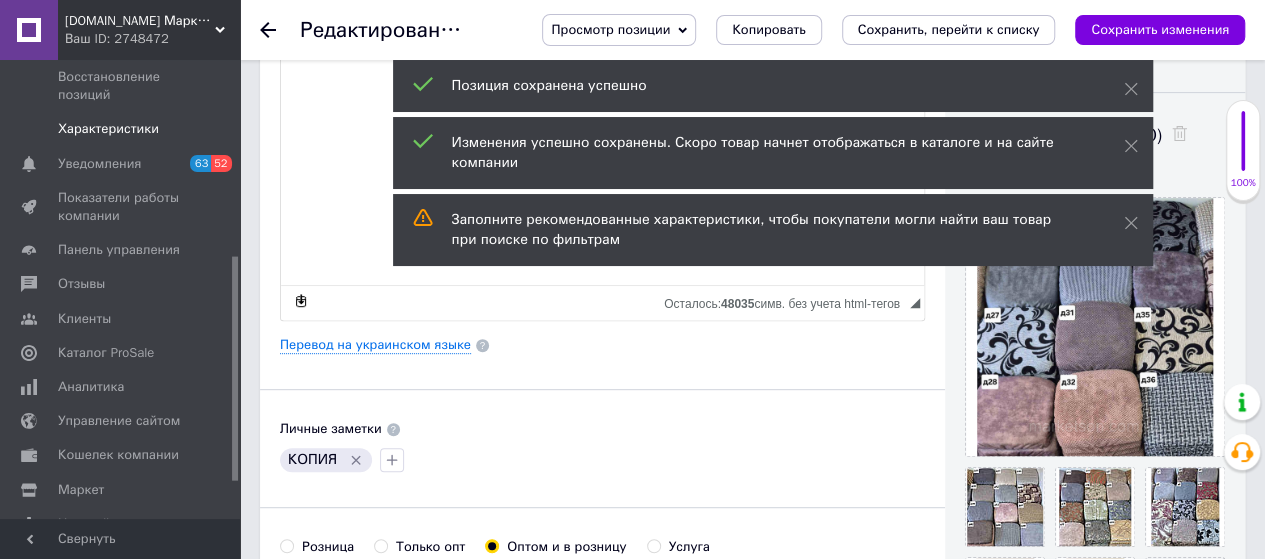 scroll, scrollTop: 474, scrollLeft: 0, axis: vertical 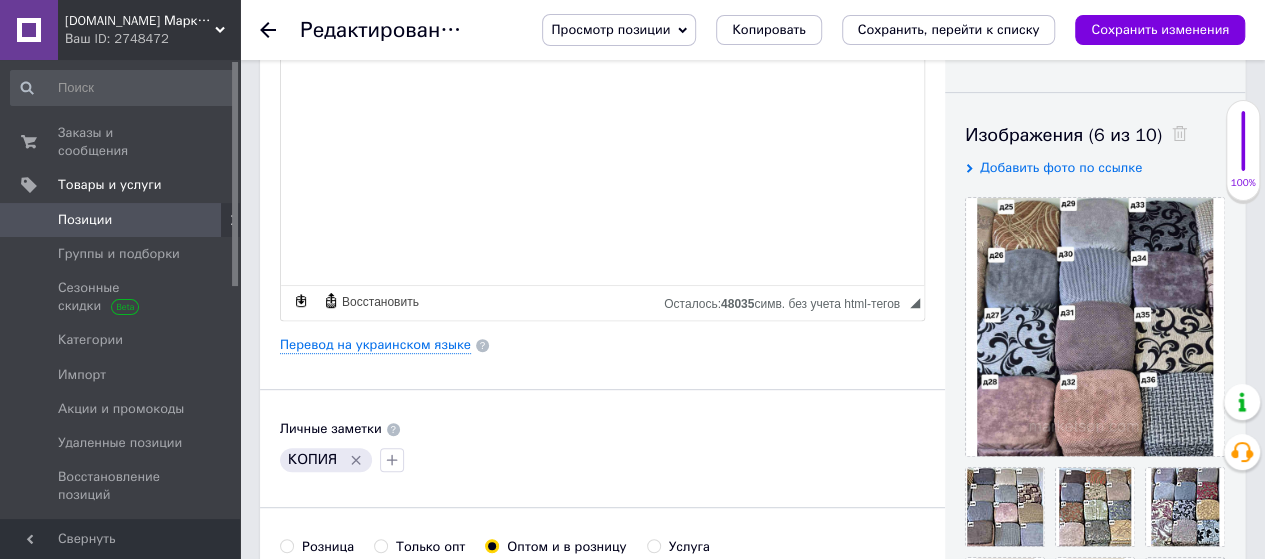click on "Позиции" at bounding box center (85, 220) 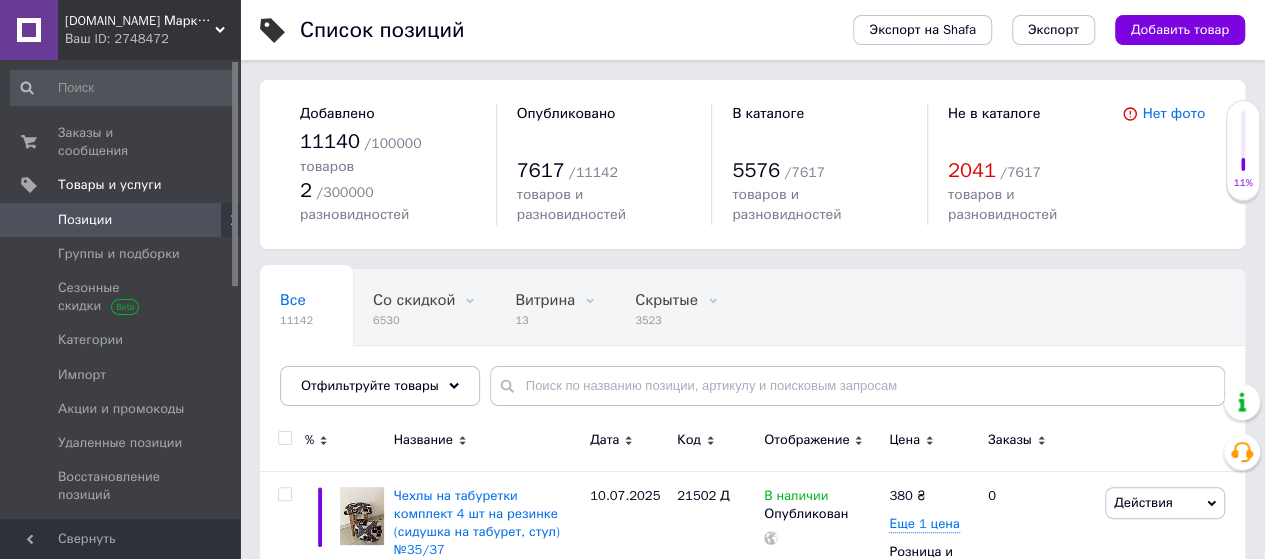 scroll, scrollTop: 300, scrollLeft: 0, axis: vertical 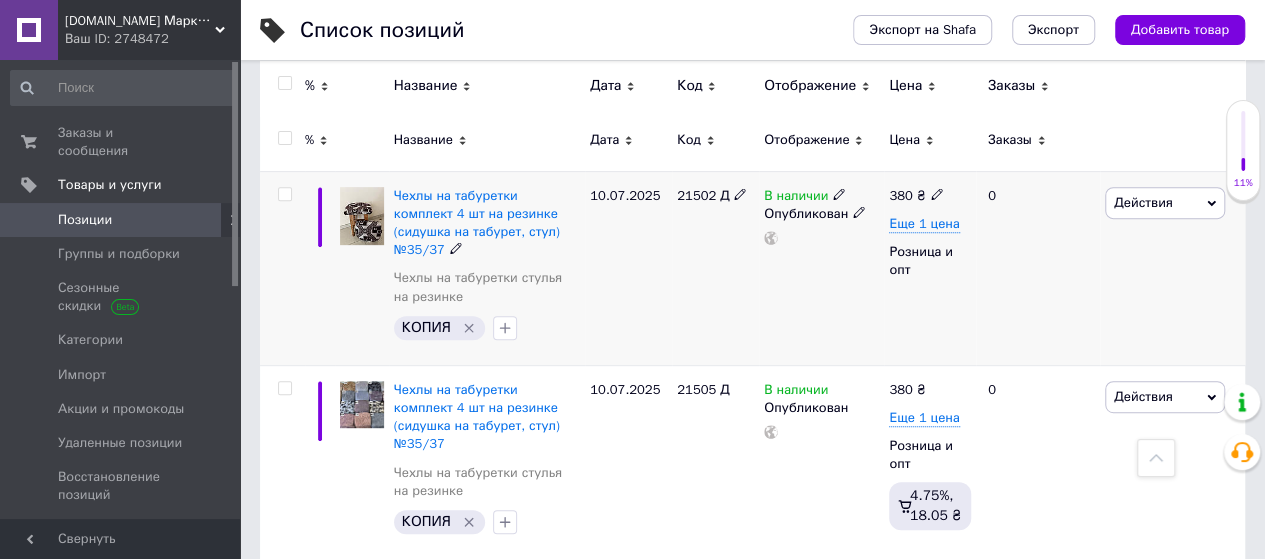 click on "Действия" at bounding box center (1165, 203) 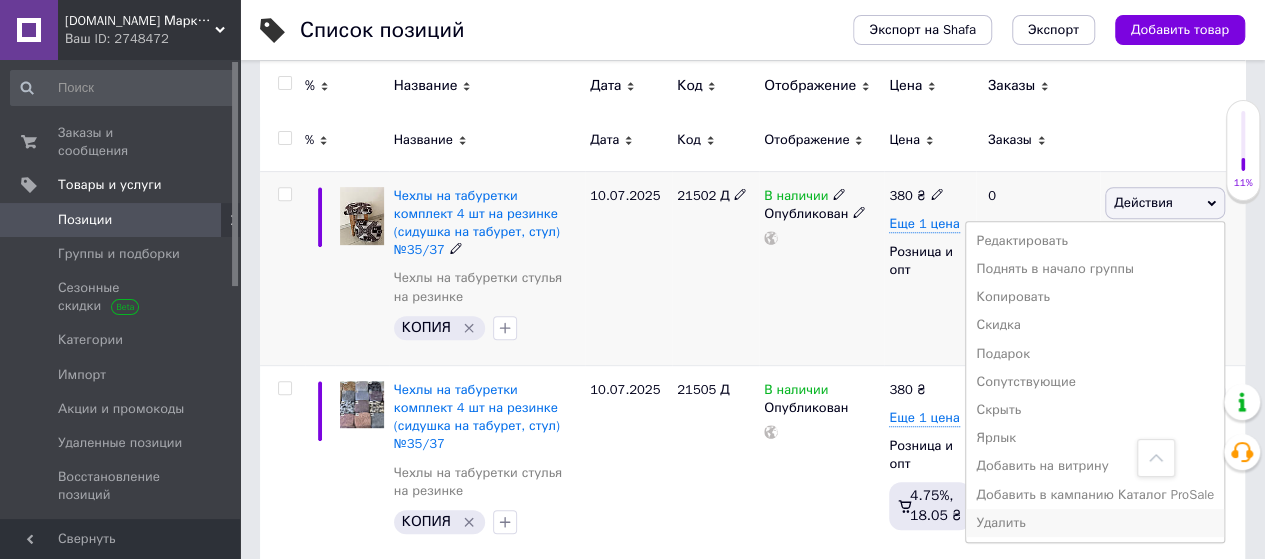 click on "Удалить" at bounding box center [1095, 523] 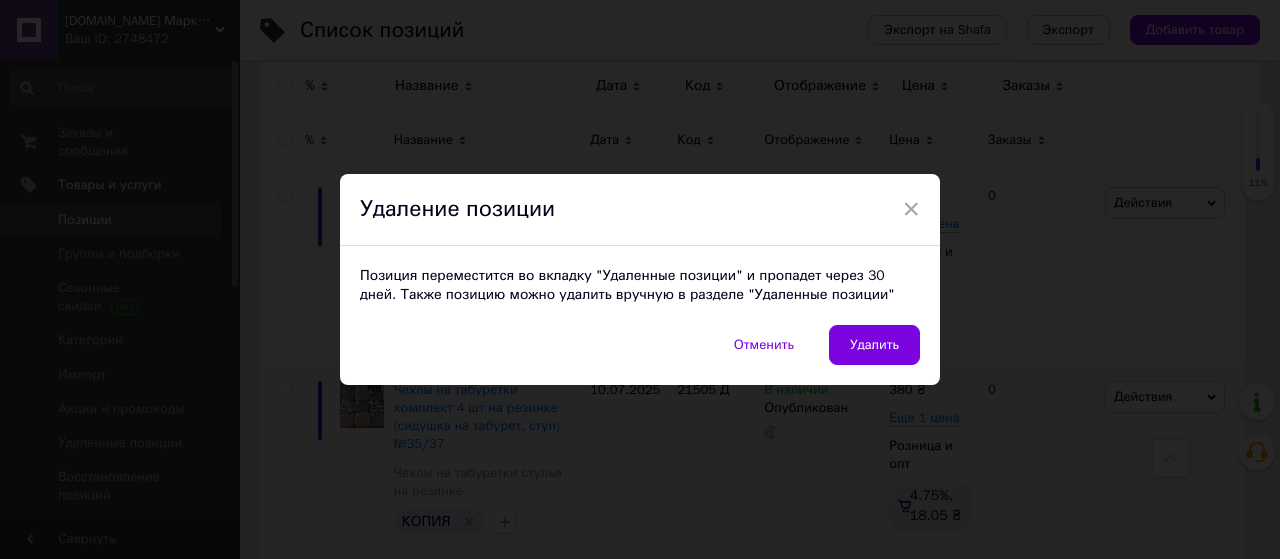 click on "Удалить" at bounding box center [874, 345] 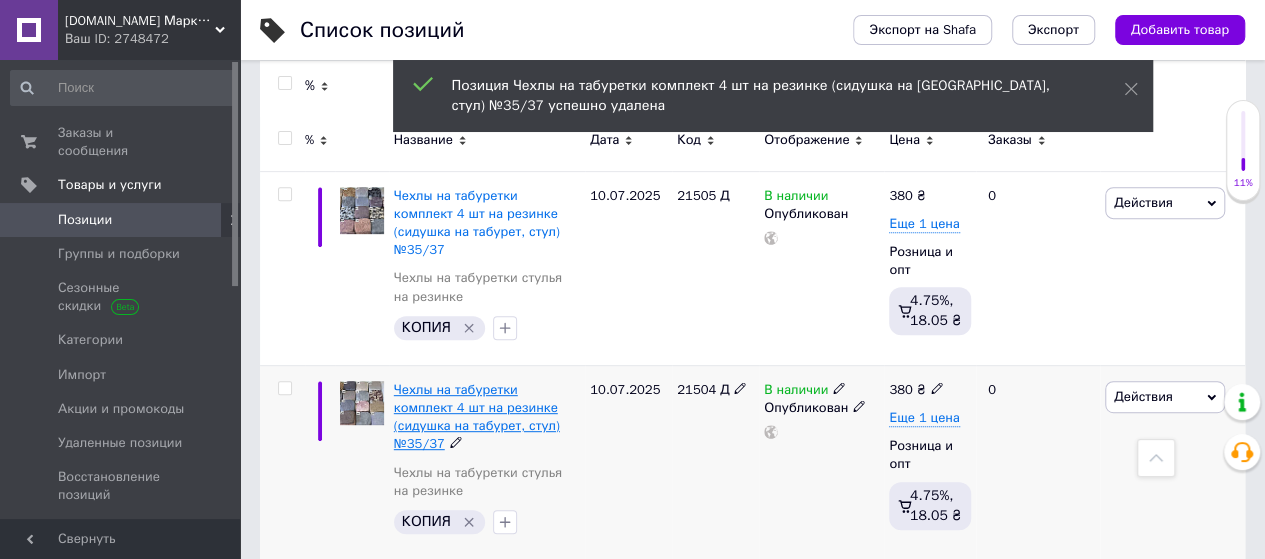 scroll, scrollTop: 100, scrollLeft: 0, axis: vertical 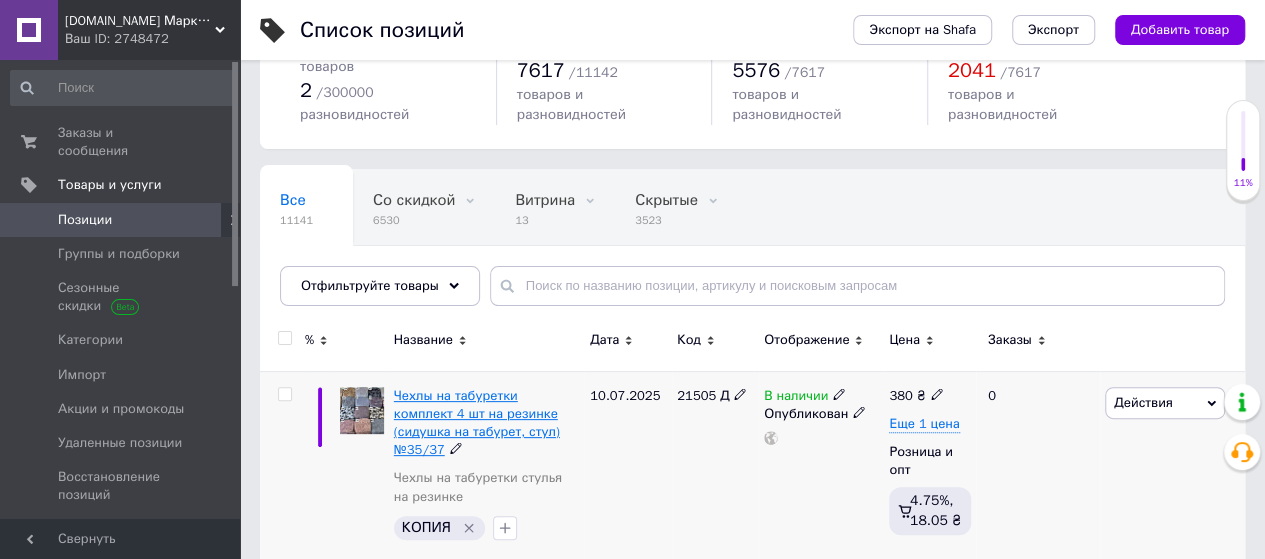 click on "Чехлы на табуретки комплект 4 шт на резинке (сидушка на табурет, стул) №35/37" at bounding box center [477, 423] 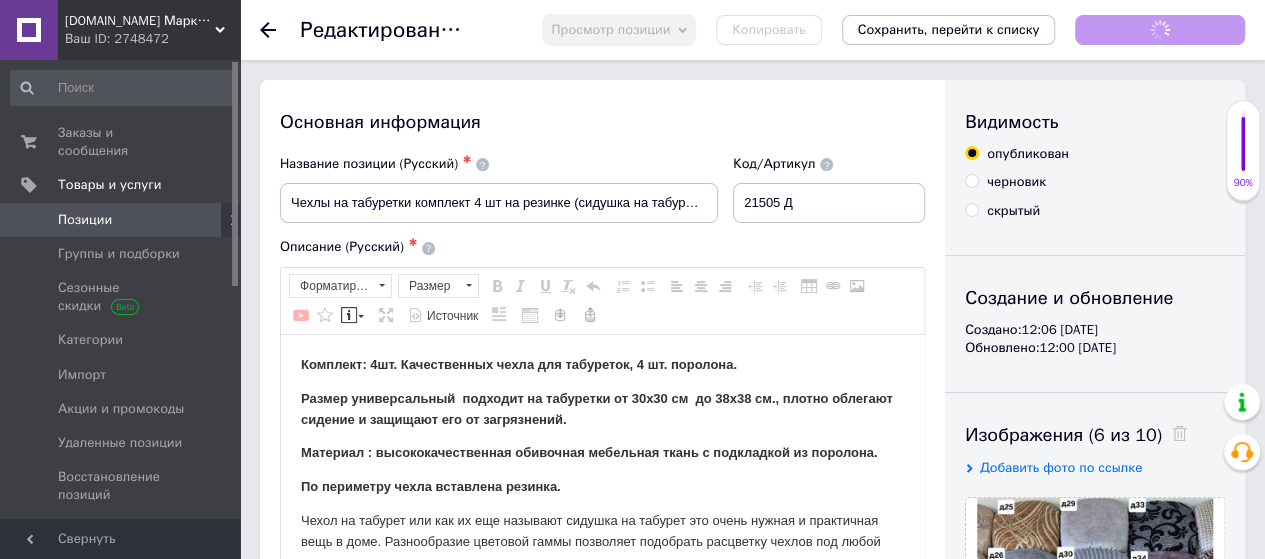 scroll, scrollTop: 0, scrollLeft: 0, axis: both 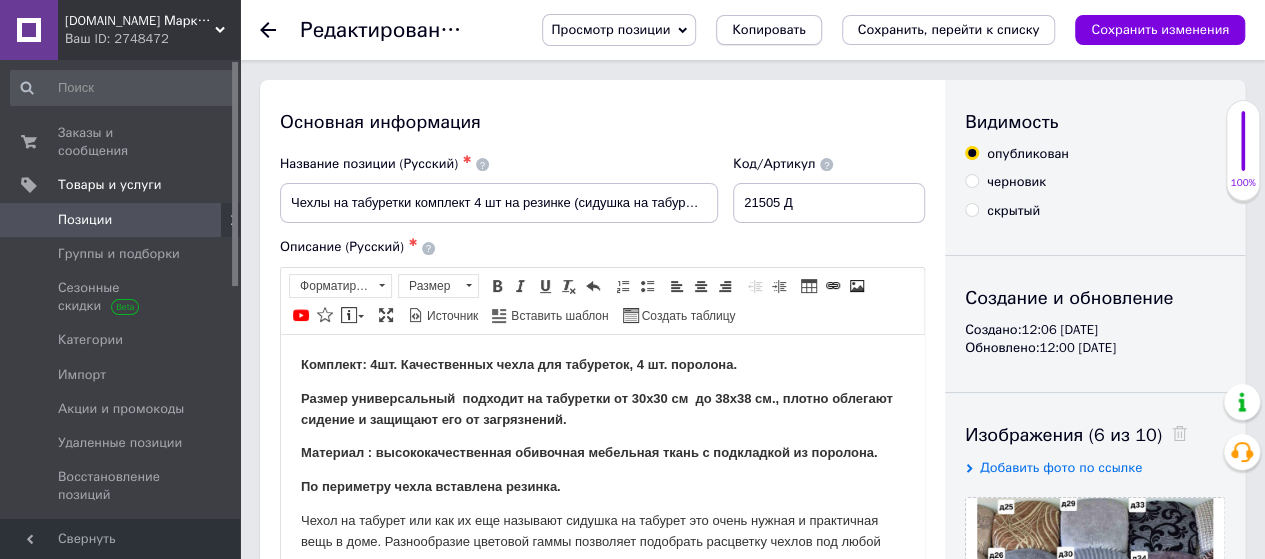 click on "Копировать" at bounding box center (768, 30) 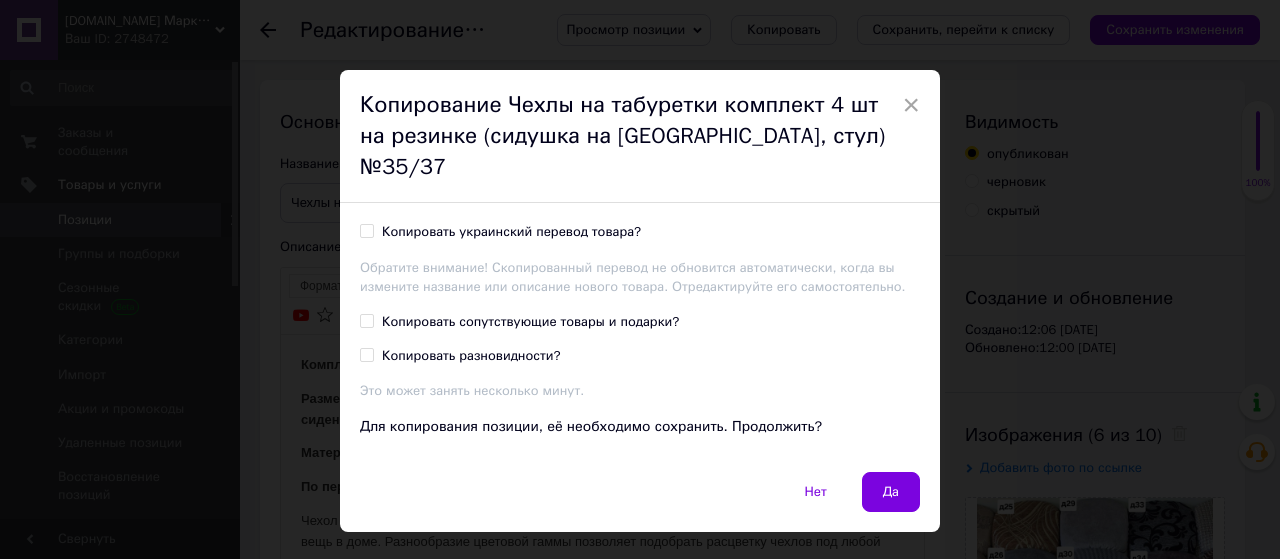 click on "Копировать украинский перевод товара?" at bounding box center [366, 230] 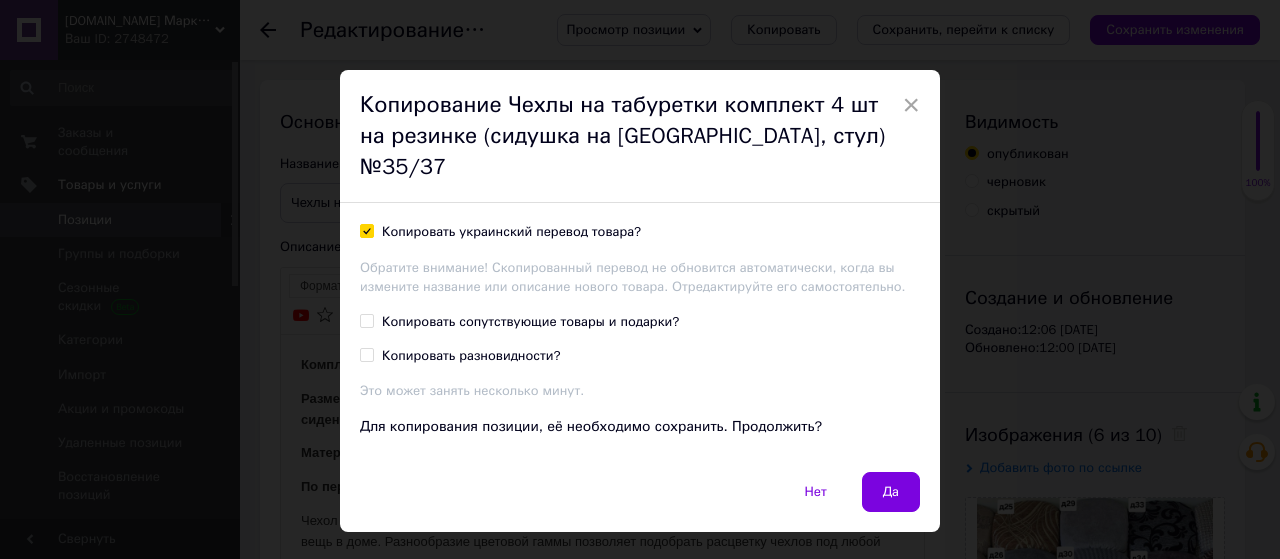 checkbox on "true" 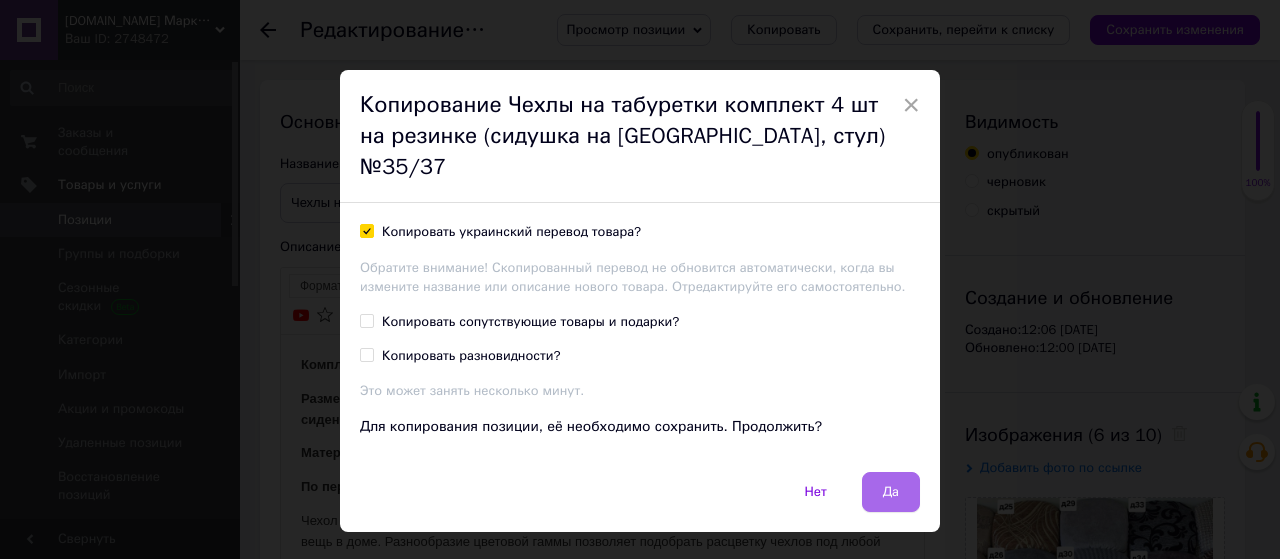 click on "Да" at bounding box center [891, 492] 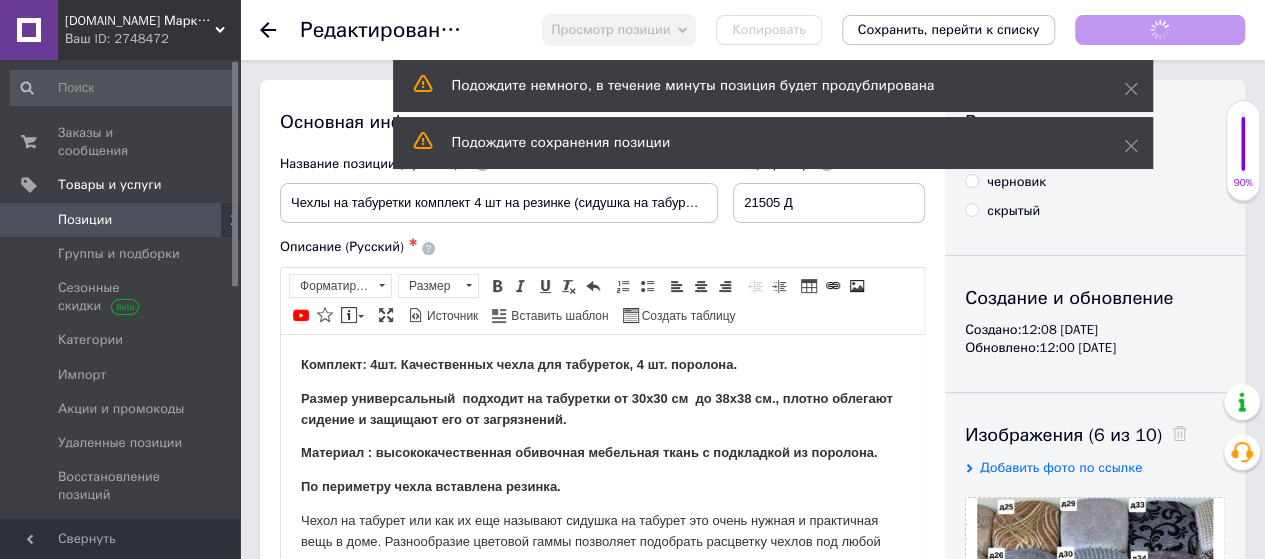scroll, scrollTop: 0, scrollLeft: 0, axis: both 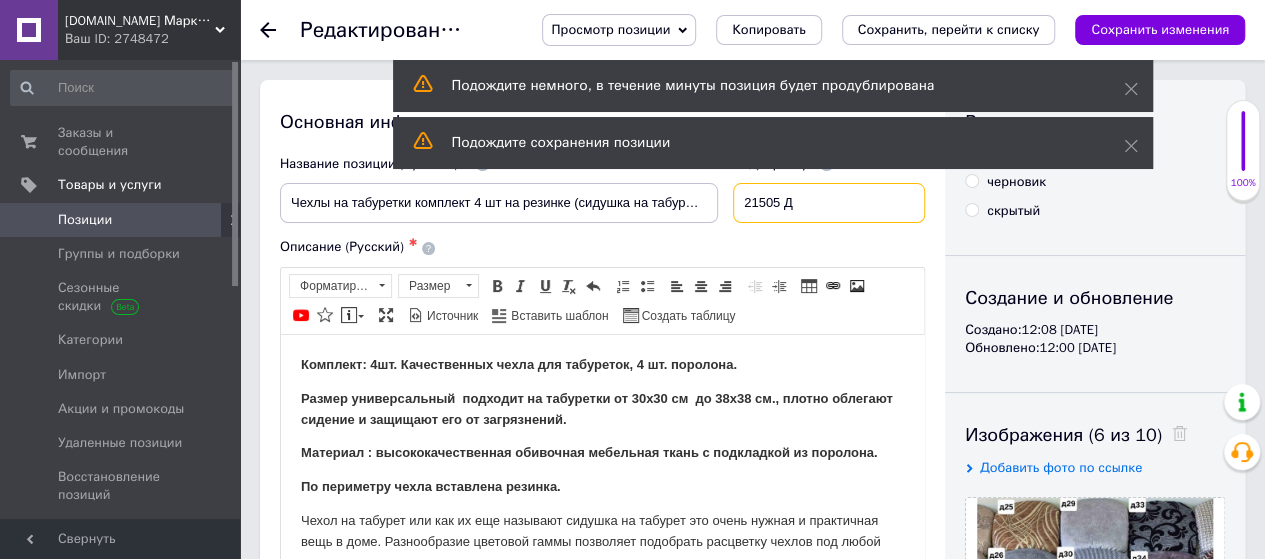 click on "21505 Д" at bounding box center (829, 203) 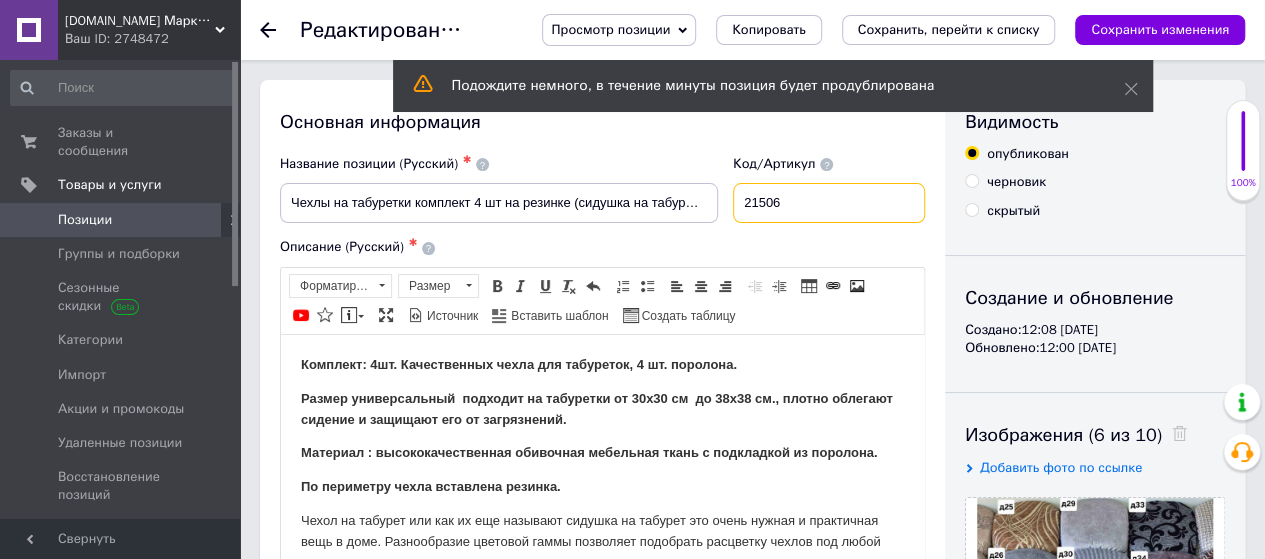scroll, scrollTop: 300, scrollLeft: 0, axis: vertical 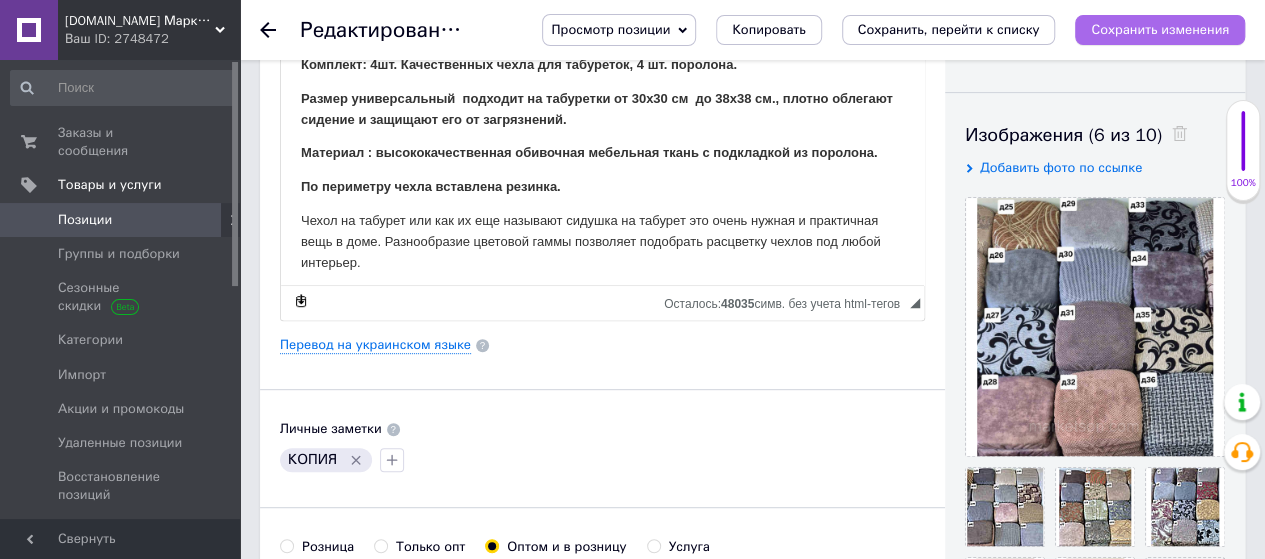 type on "21506" 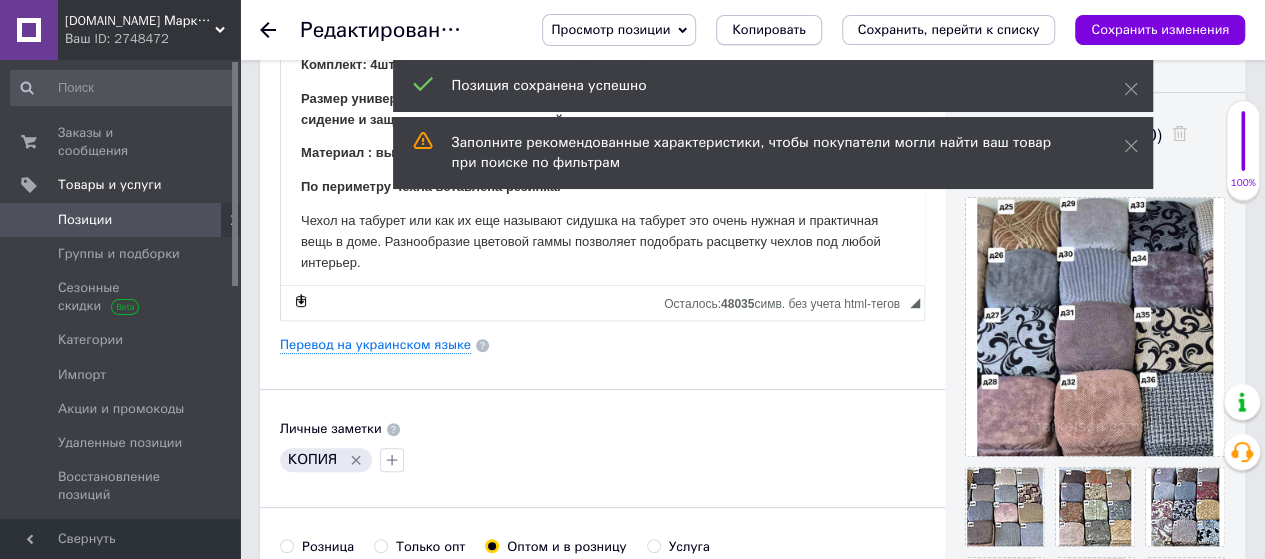 click on "Копировать" at bounding box center (768, 30) 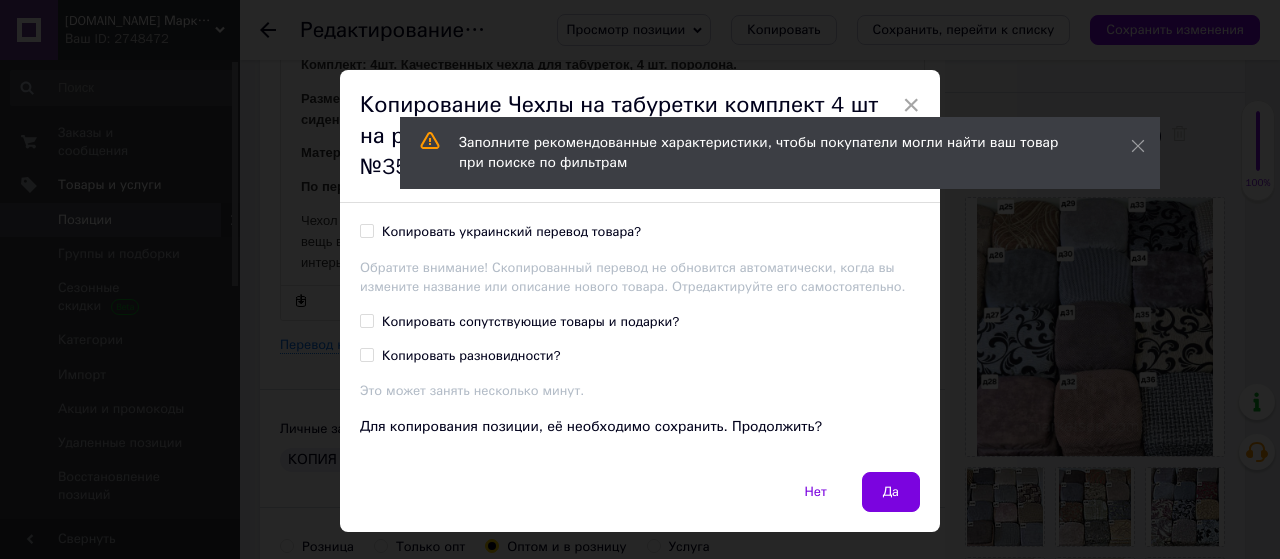 click on "Копировать украинский перевод товара?" at bounding box center [366, 230] 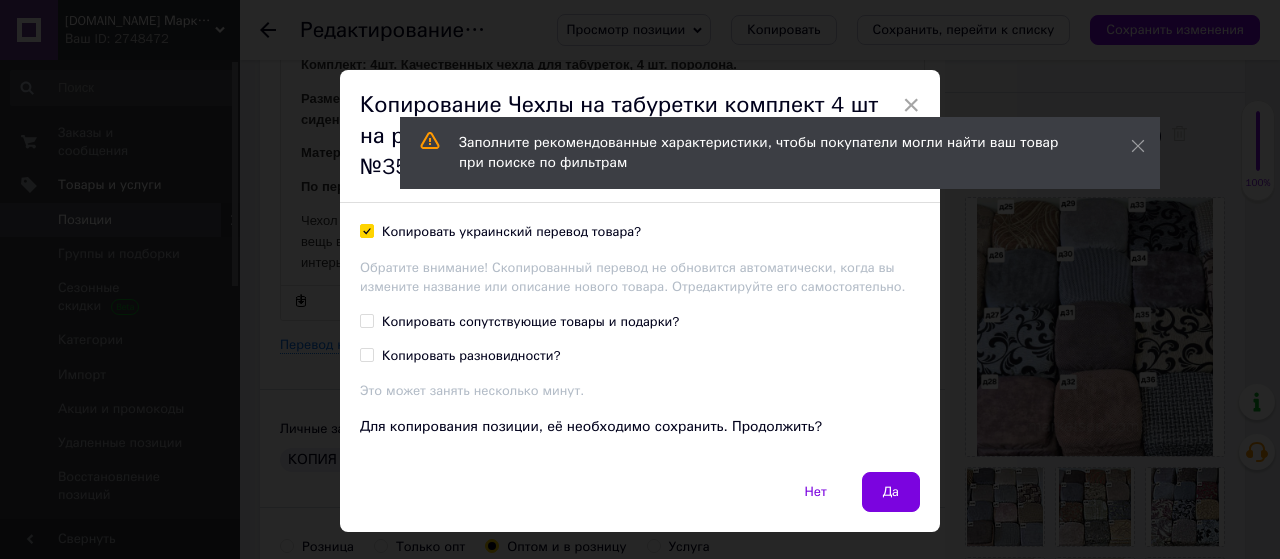 checkbox on "true" 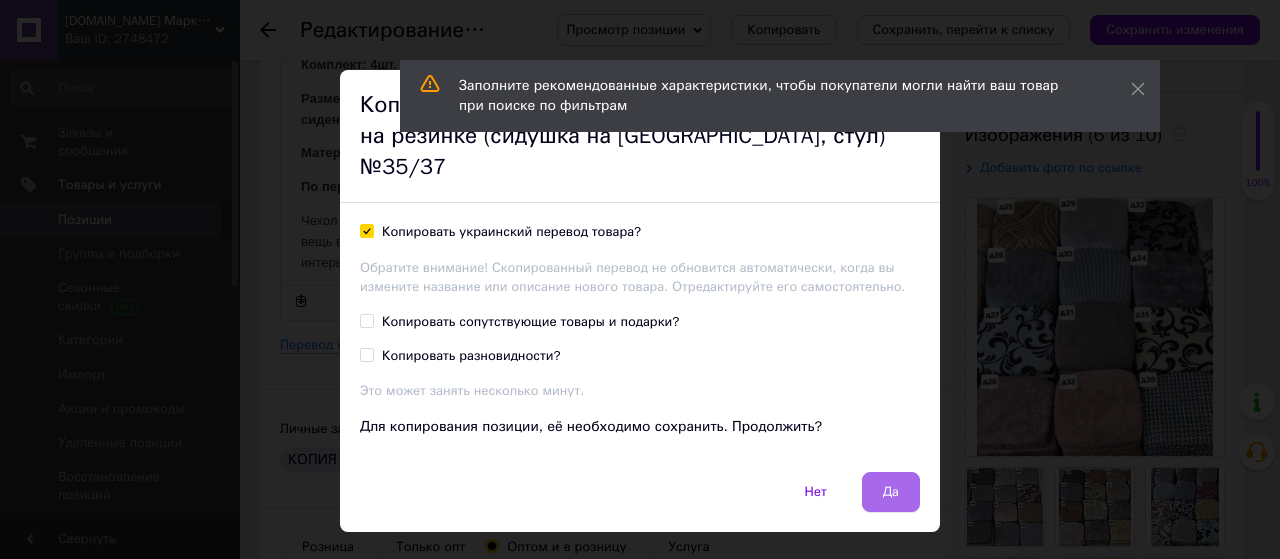 click on "Да" at bounding box center [891, 492] 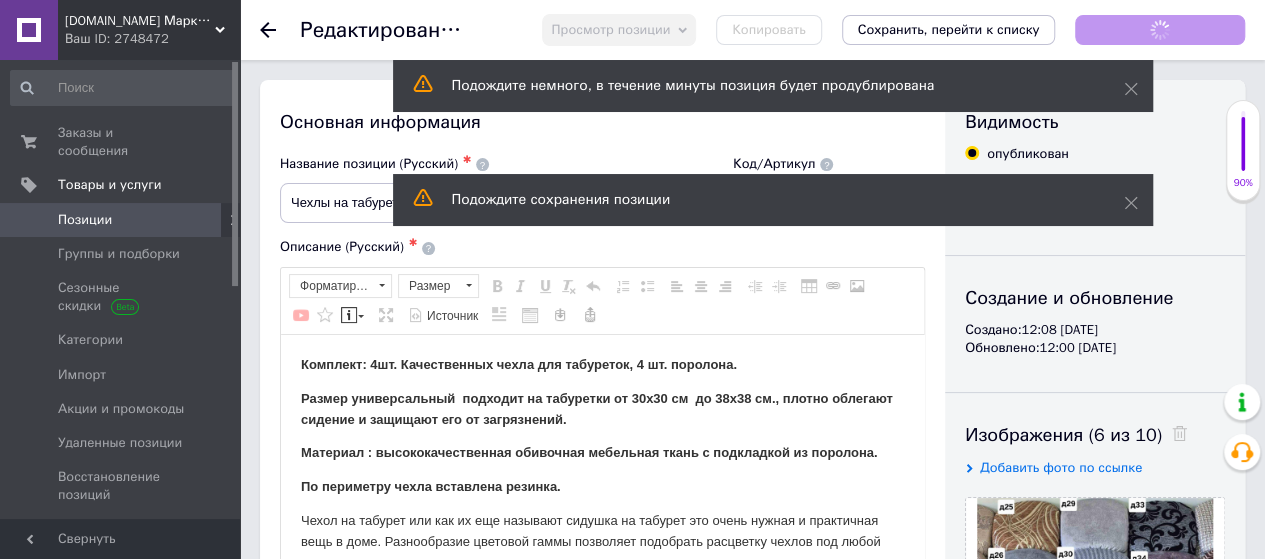 scroll, scrollTop: 0, scrollLeft: 0, axis: both 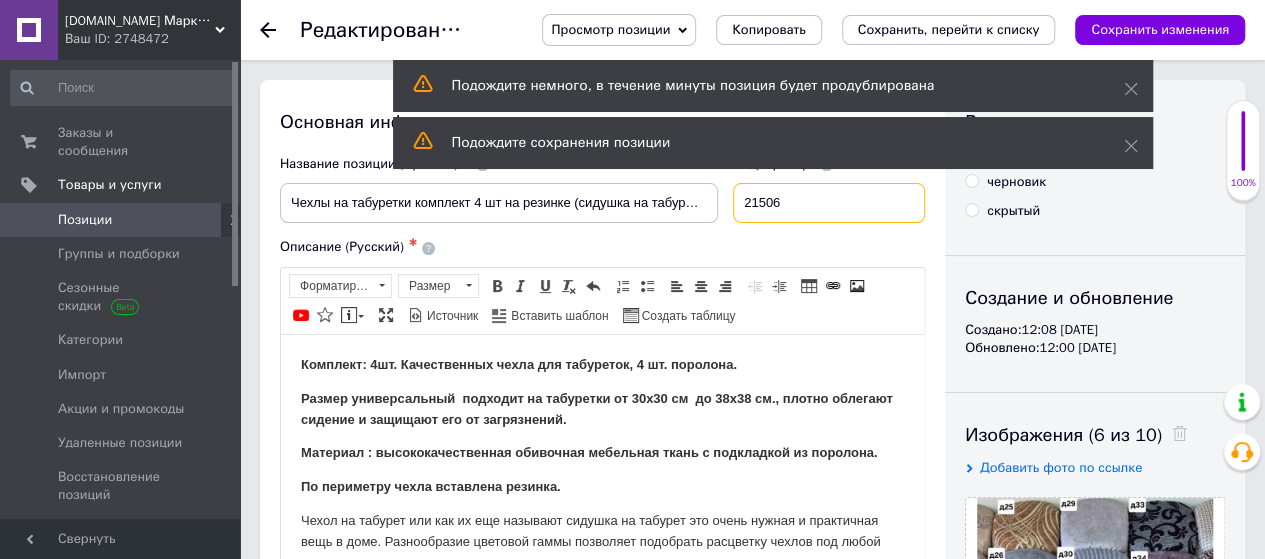 click on "21506" at bounding box center (829, 203) 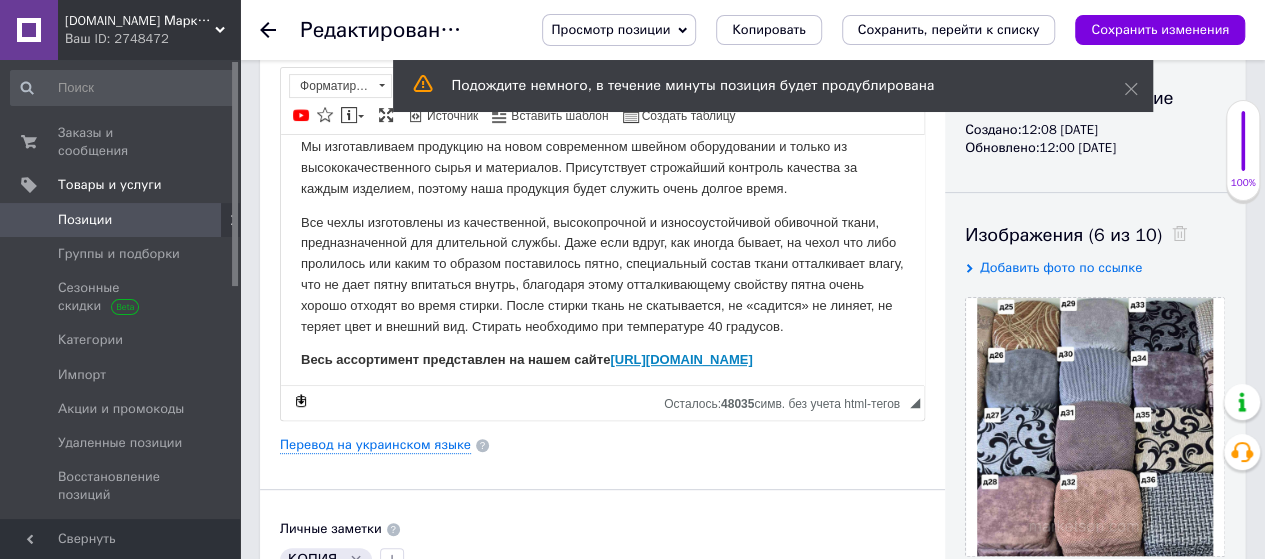scroll, scrollTop: 300, scrollLeft: 0, axis: vertical 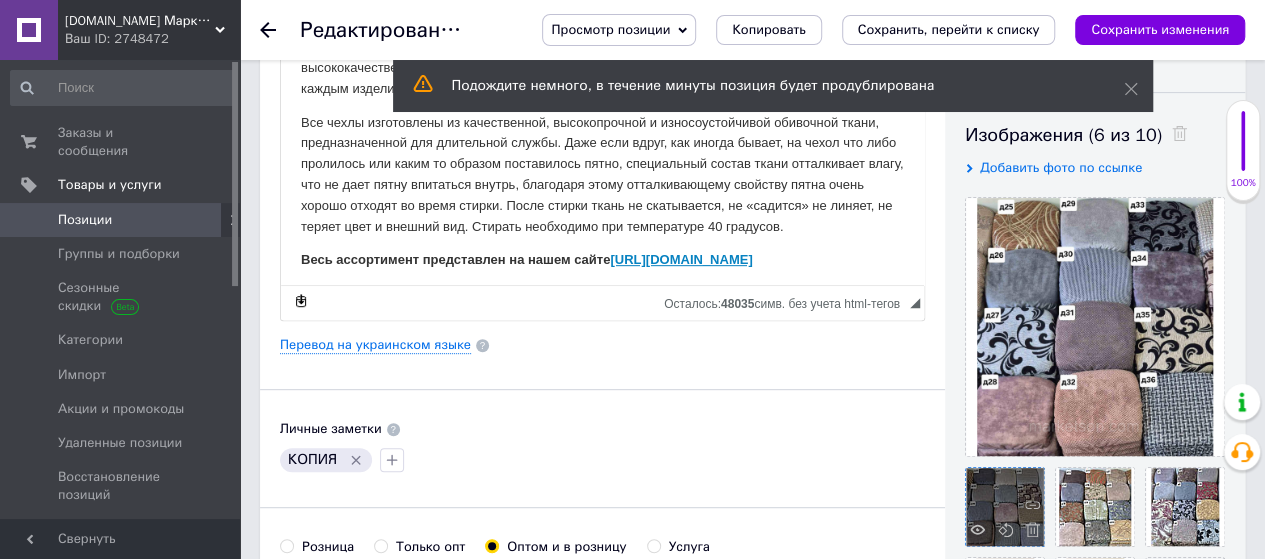 type on "21507" 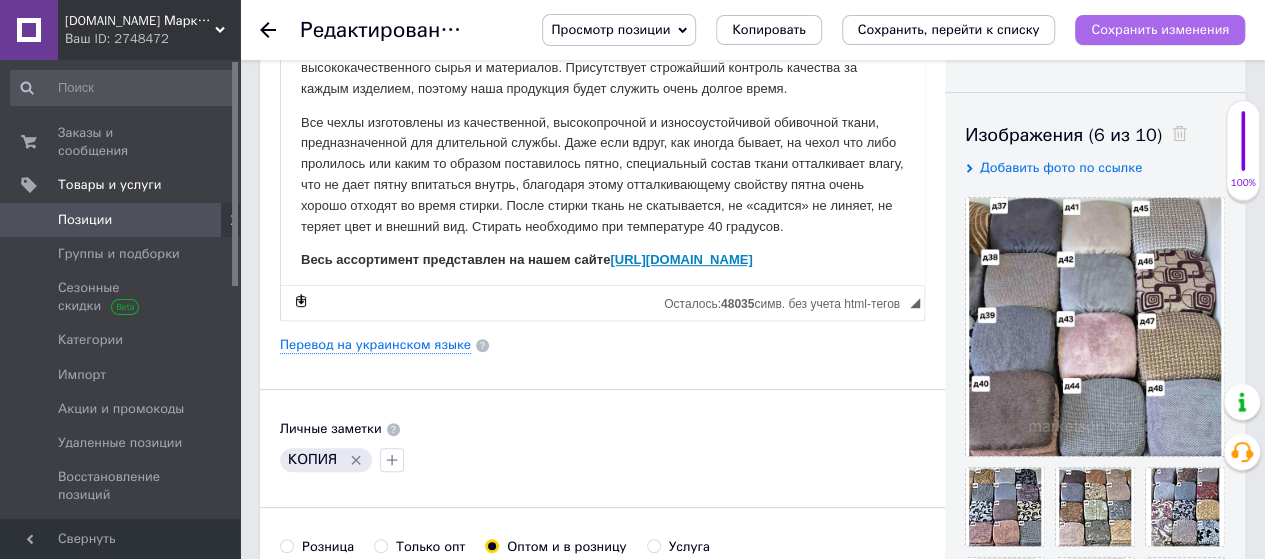 click on "Сохранить изменения" at bounding box center (1160, 29) 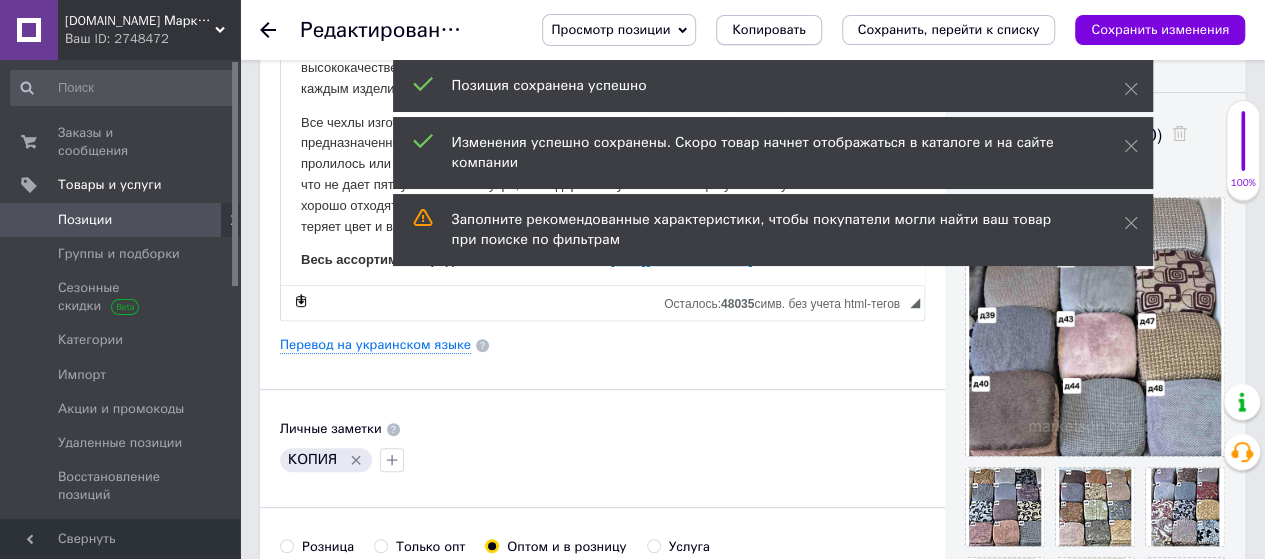 click on "Копировать" at bounding box center (768, 30) 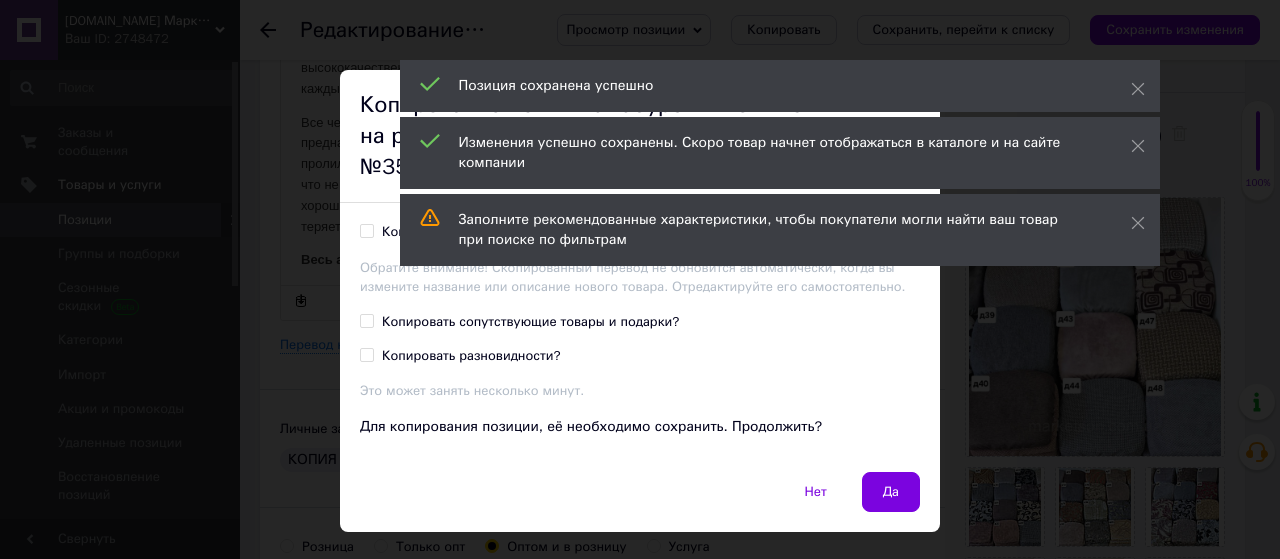 click on "Копировать украинский перевод товара?" at bounding box center (366, 230) 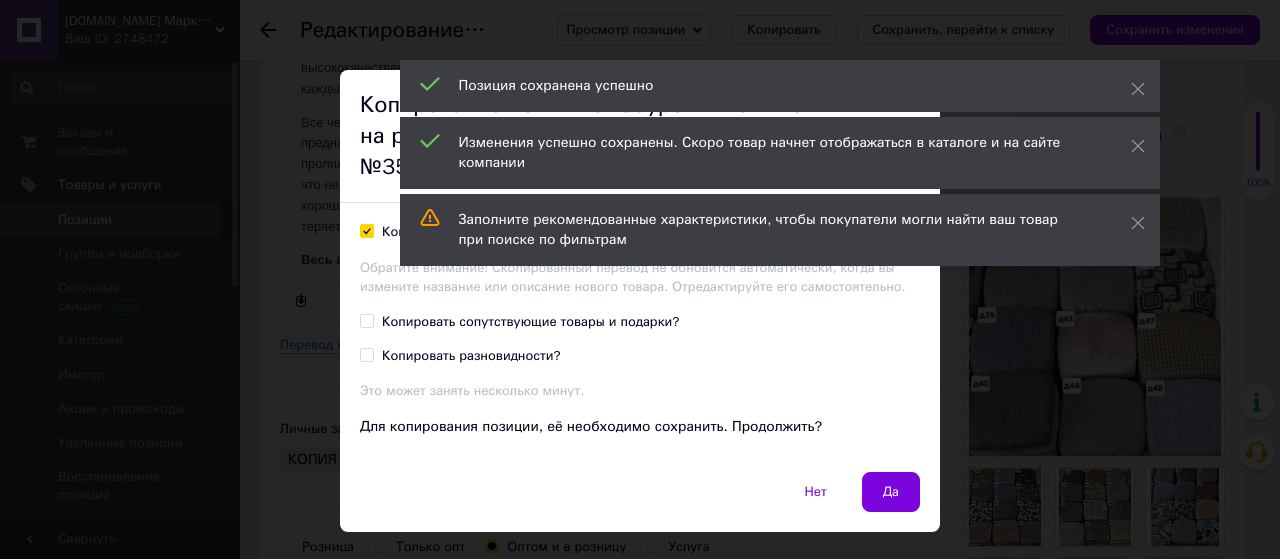 checkbox on "true" 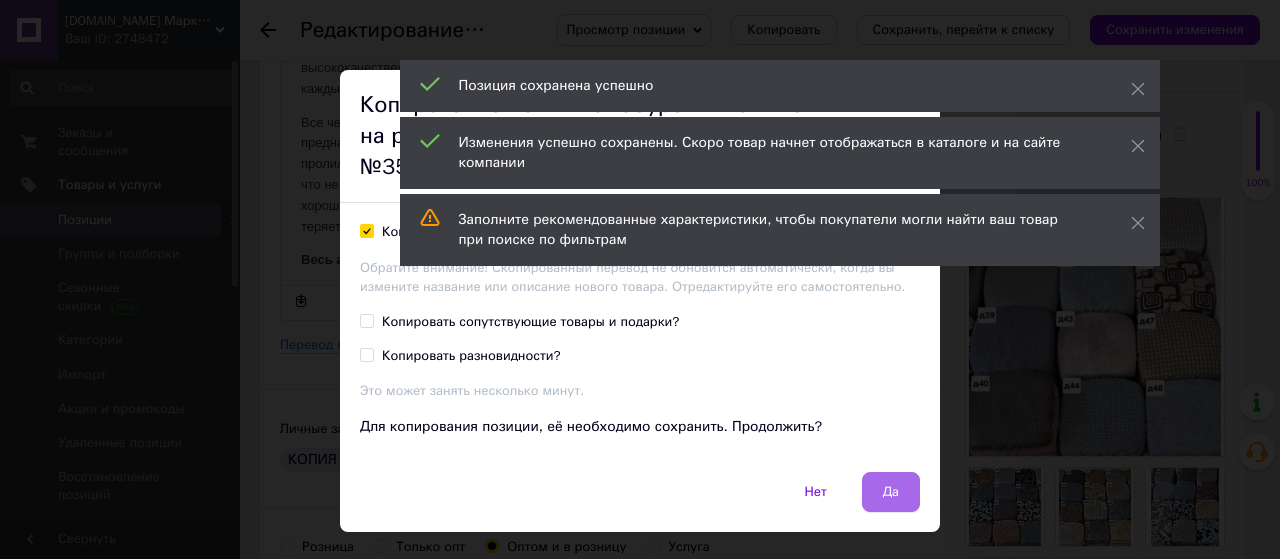 click on "Да" at bounding box center (891, 492) 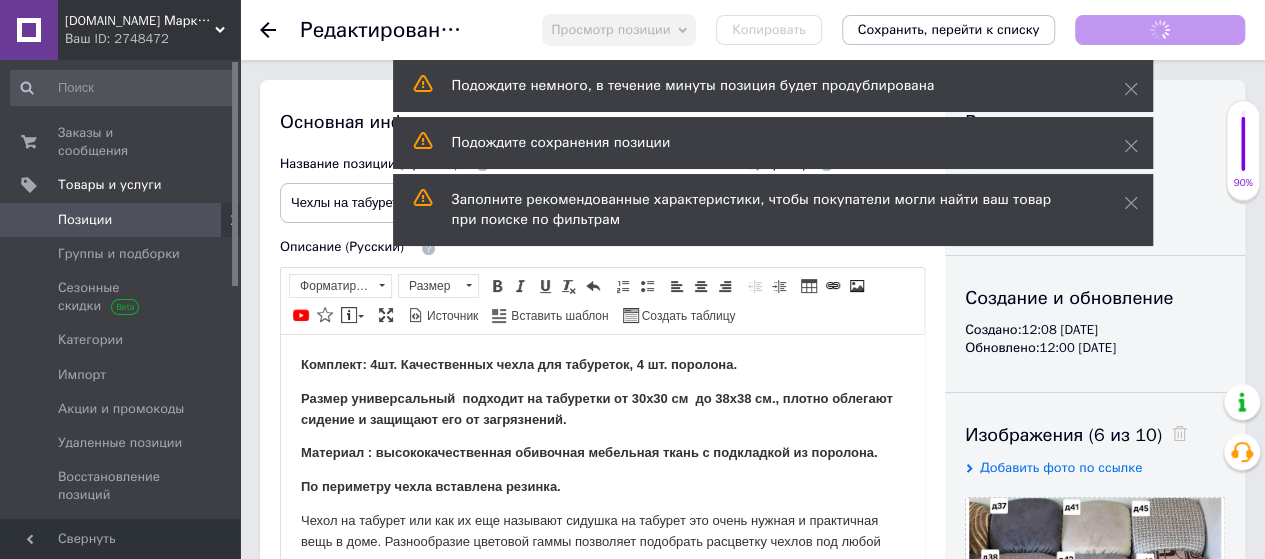 scroll, scrollTop: 0, scrollLeft: 0, axis: both 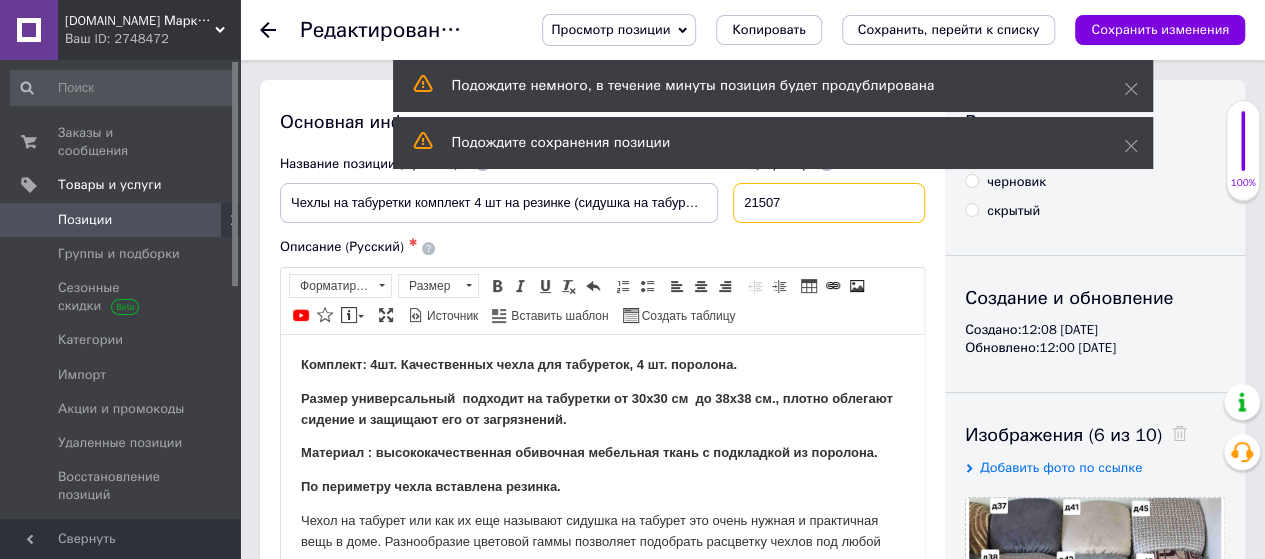 click on "21507" at bounding box center (829, 203) 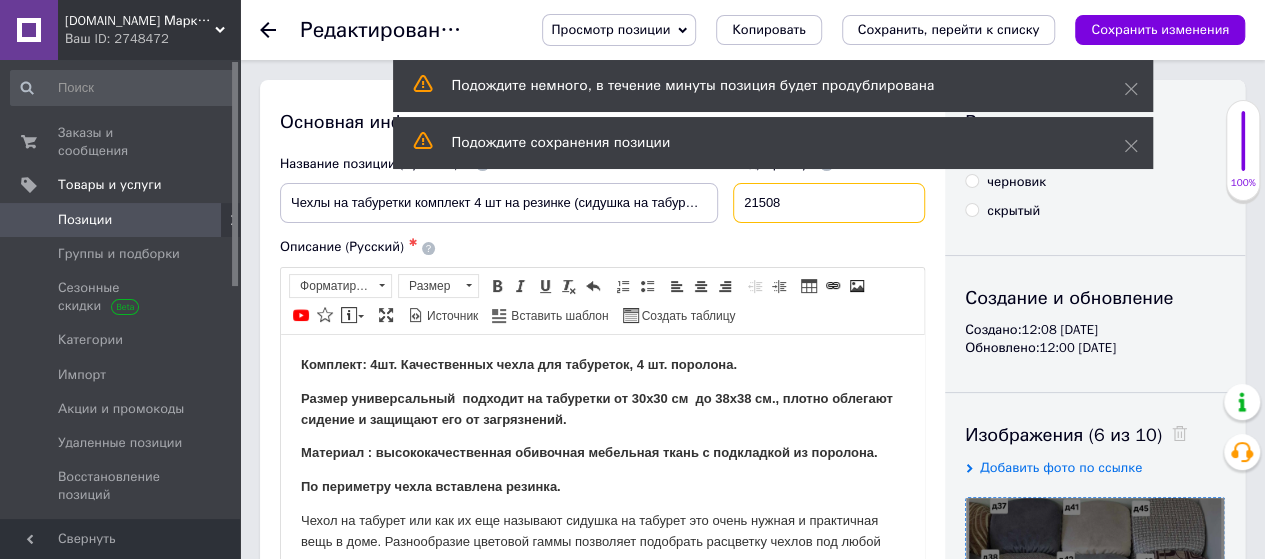 scroll, scrollTop: 400, scrollLeft: 0, axis: vertical 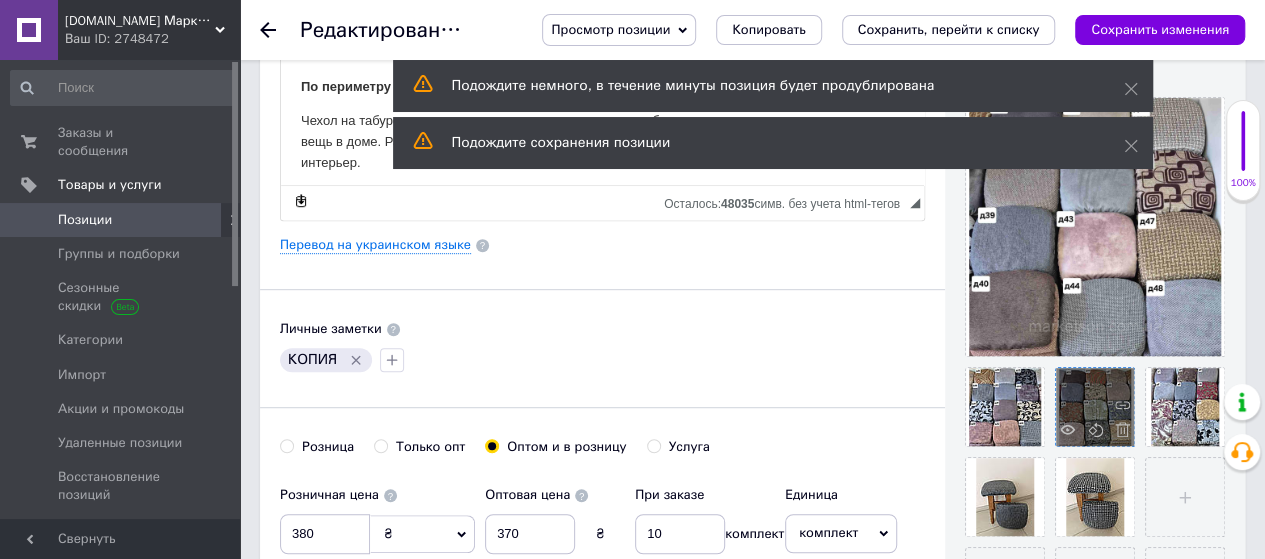 type on "21508" 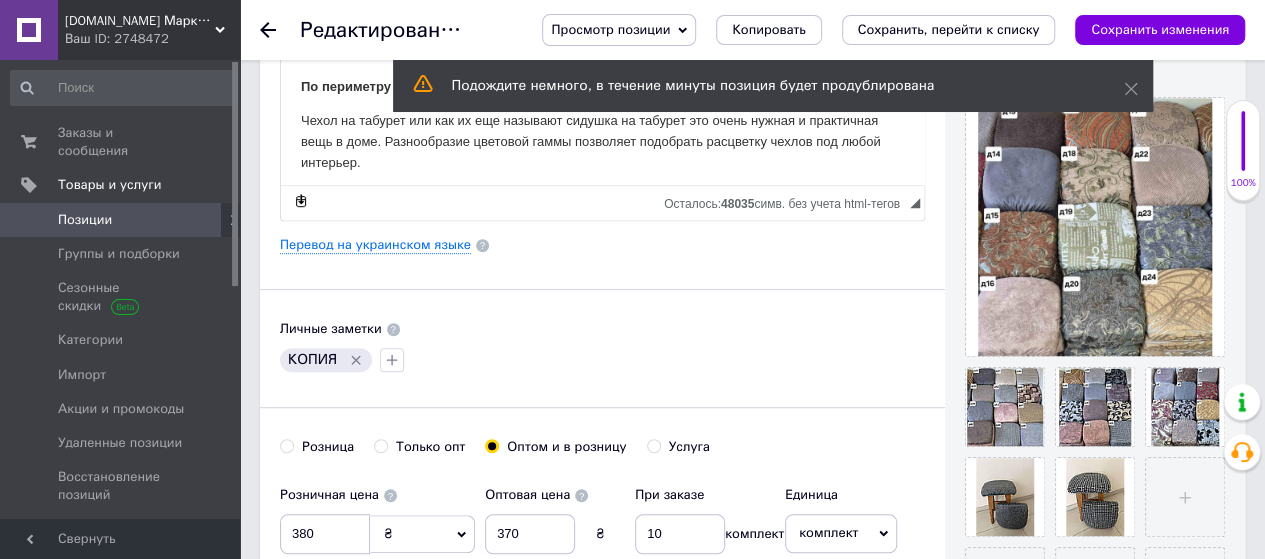 click on "Сохранить изменения" at bounding box center (1160, 29) 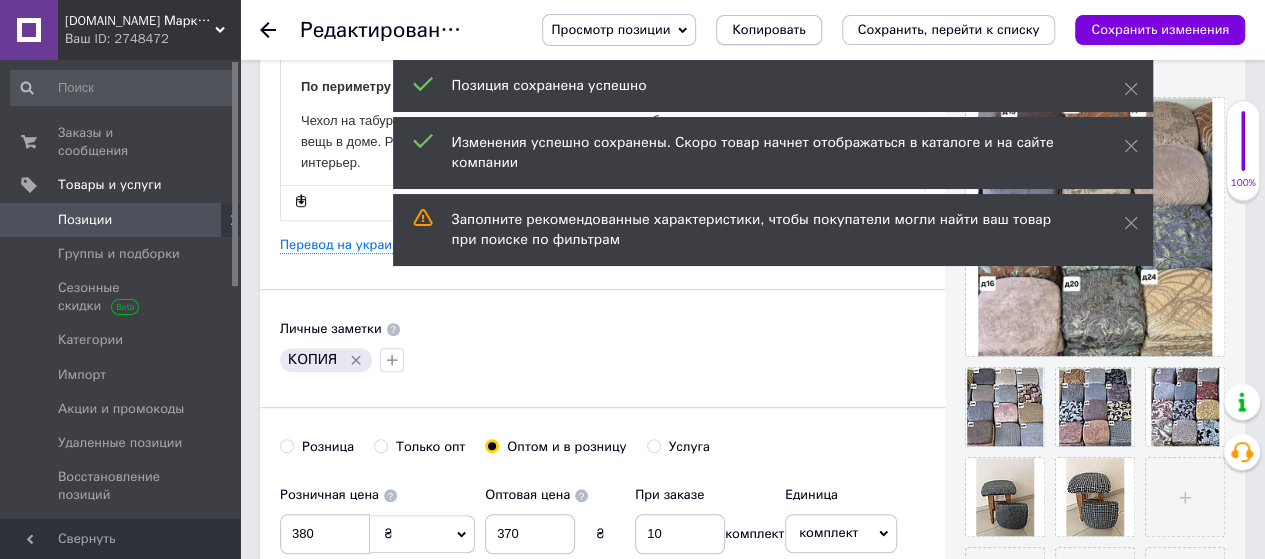 click on "Копировать" at bounding box center [768, 30] 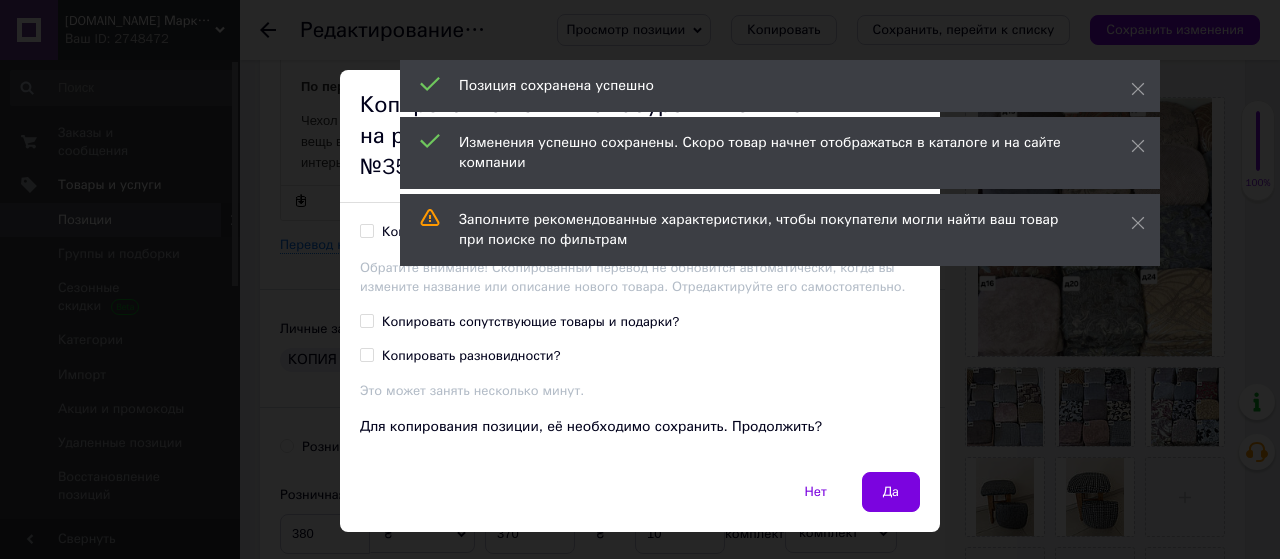 click on "Копировать украинский перевод товара?" at bounding box center [366, 230] 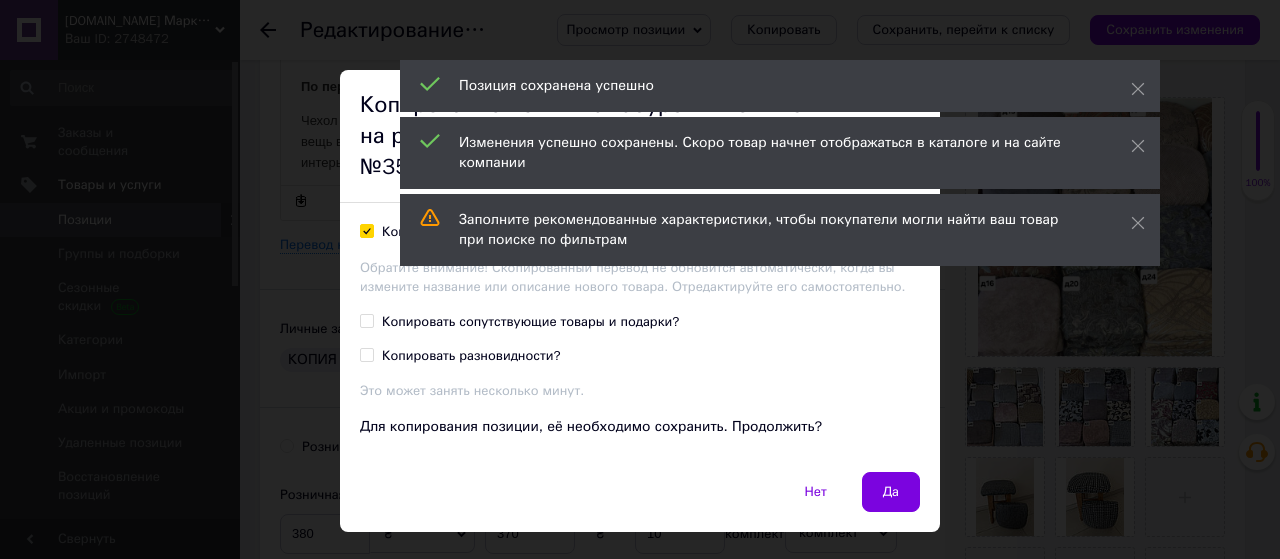 checkbox on "true" 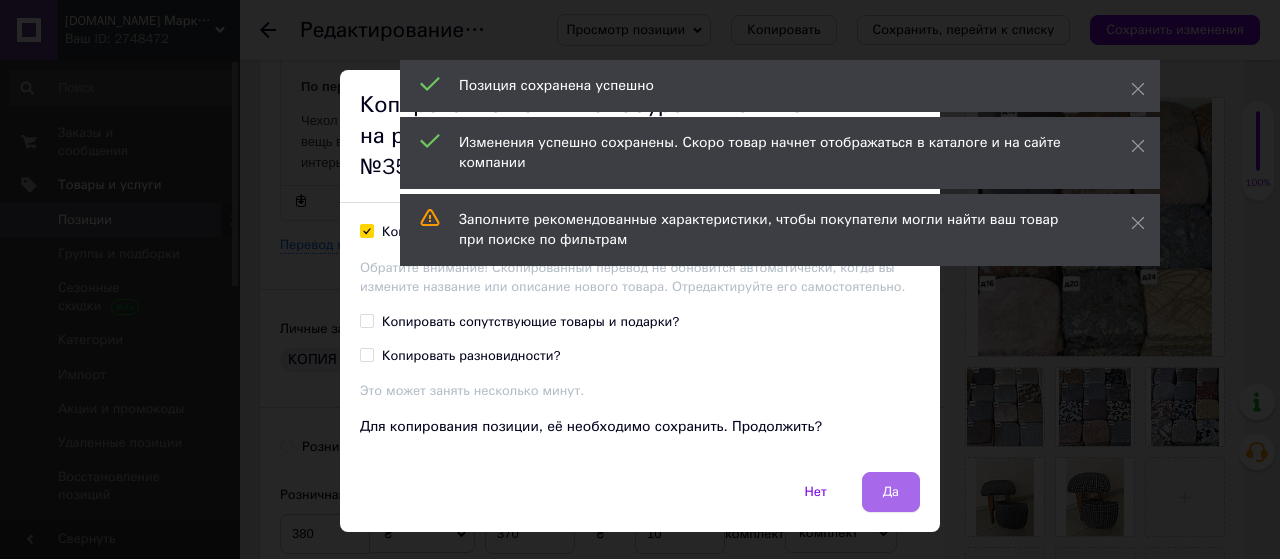 click on "Да" at bounding box center [891, 492] 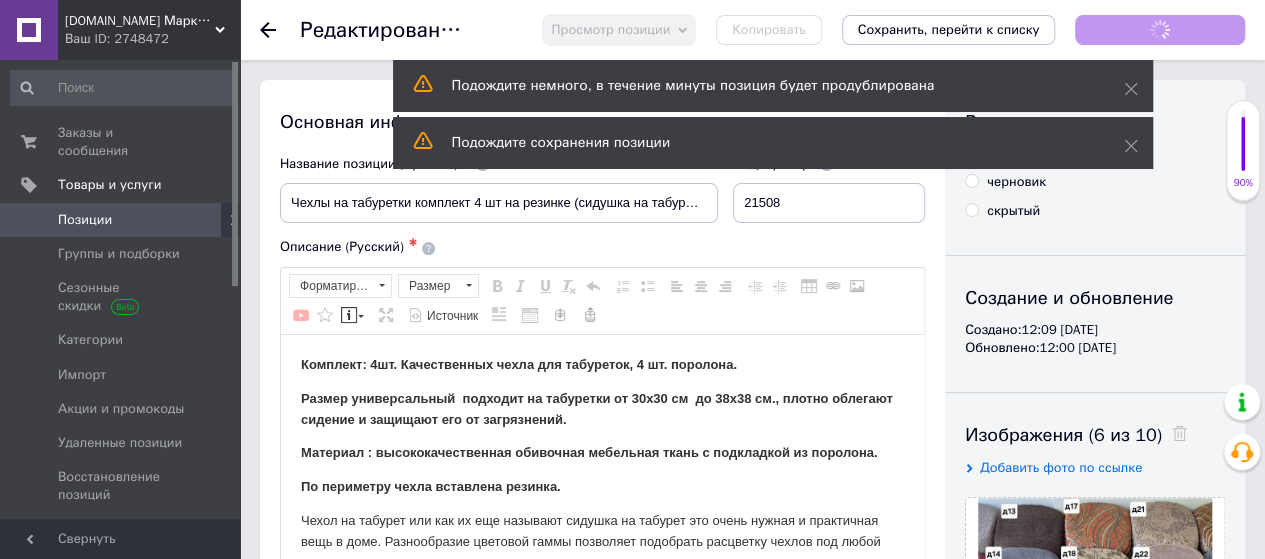 scroll, scrollTop: 0, scrollLeft: 0, axis: both 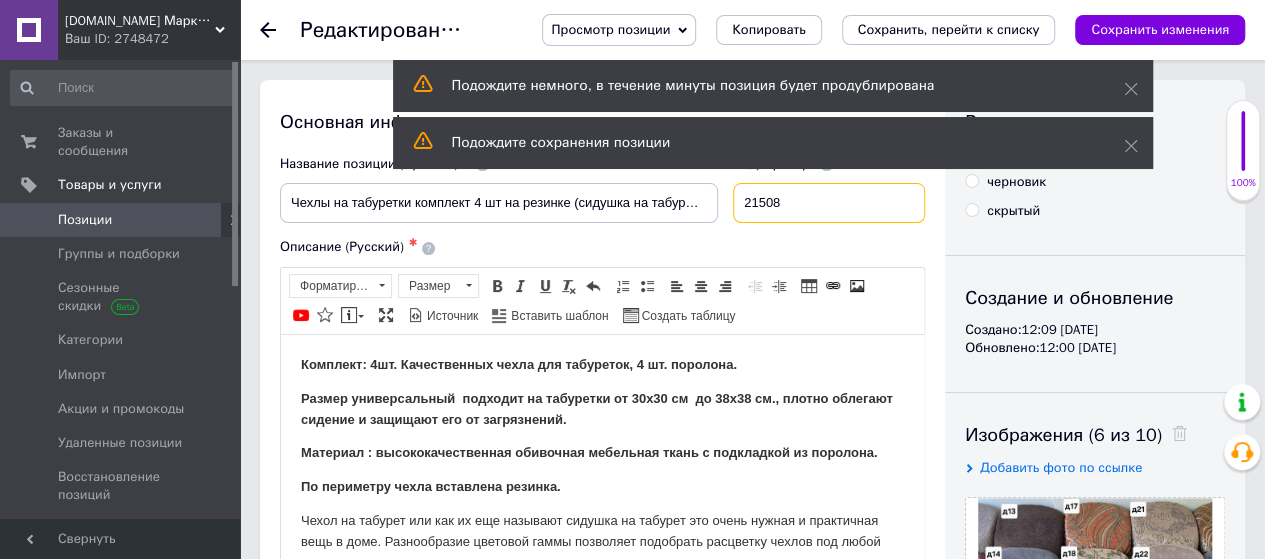 click on "21508" at bounding box center [829, 203] 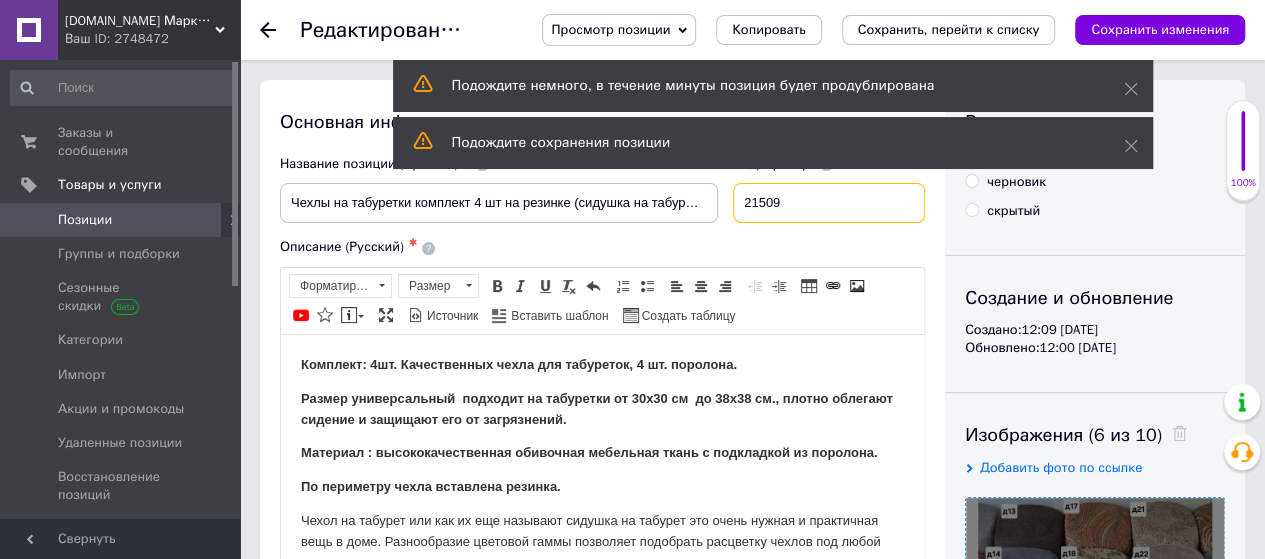 scroll, scrollTop: 400, scrollLeft: 0, axis: vertical 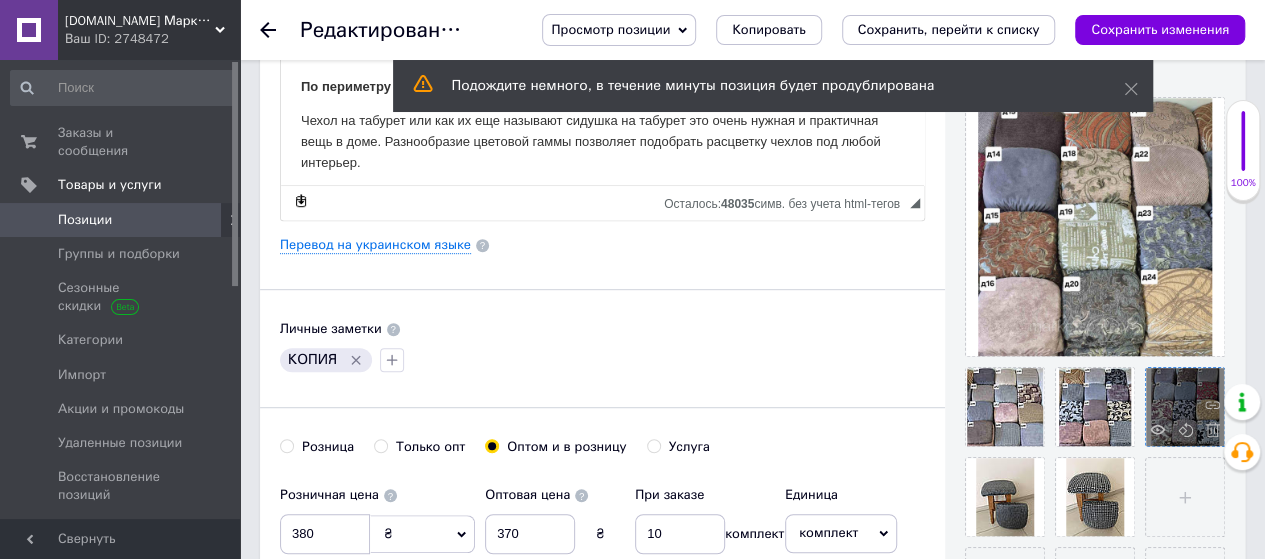 type on "21509" 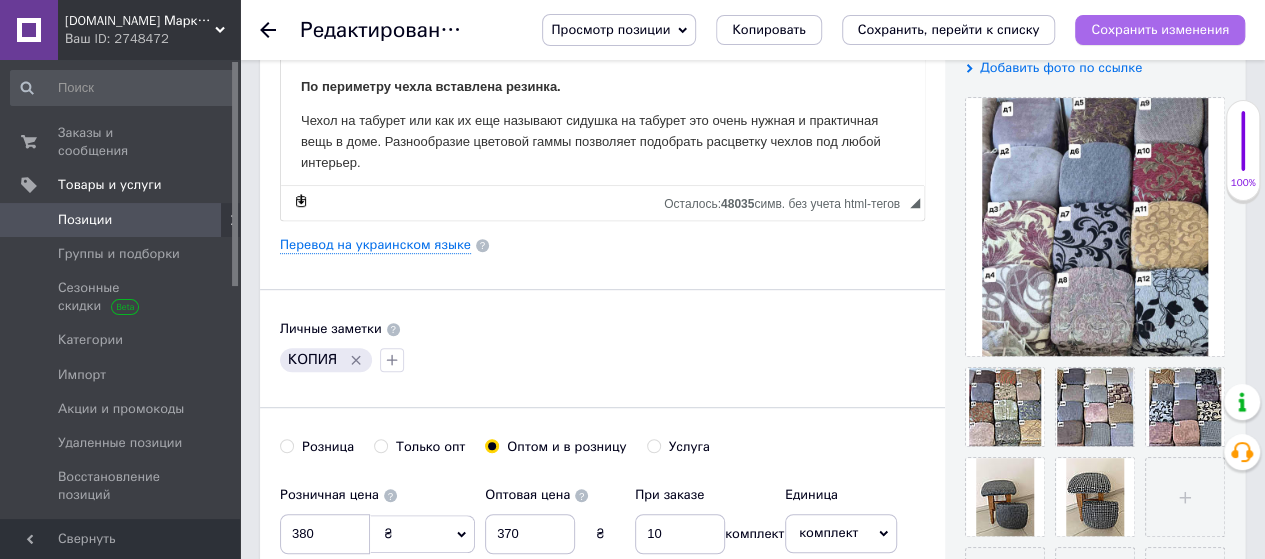 click on "Сохранить изменения" at bounding box center (1160, 29) 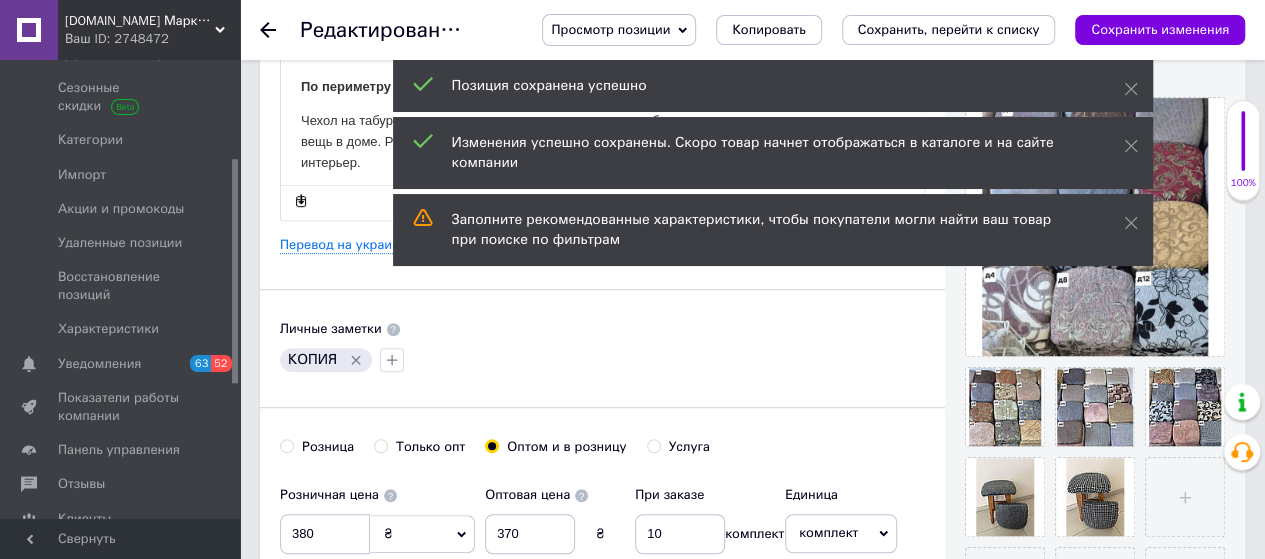 scroll, scrollTop: 400, scrollLeft: 0, axis: vertical 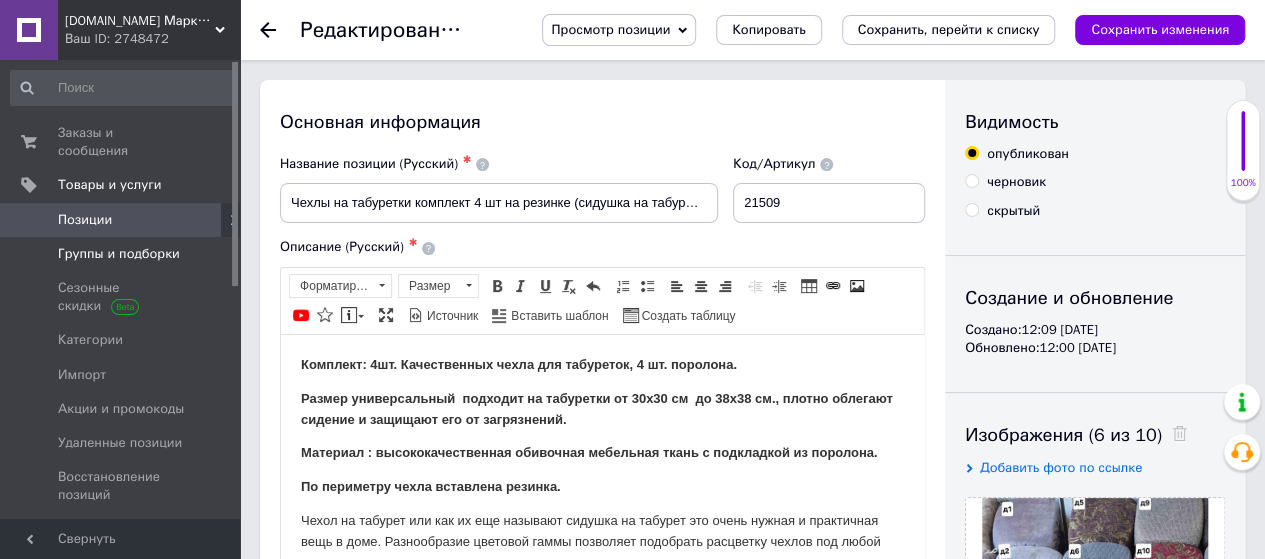 click on "Группы и подборки" at bounding box center [119, 254] 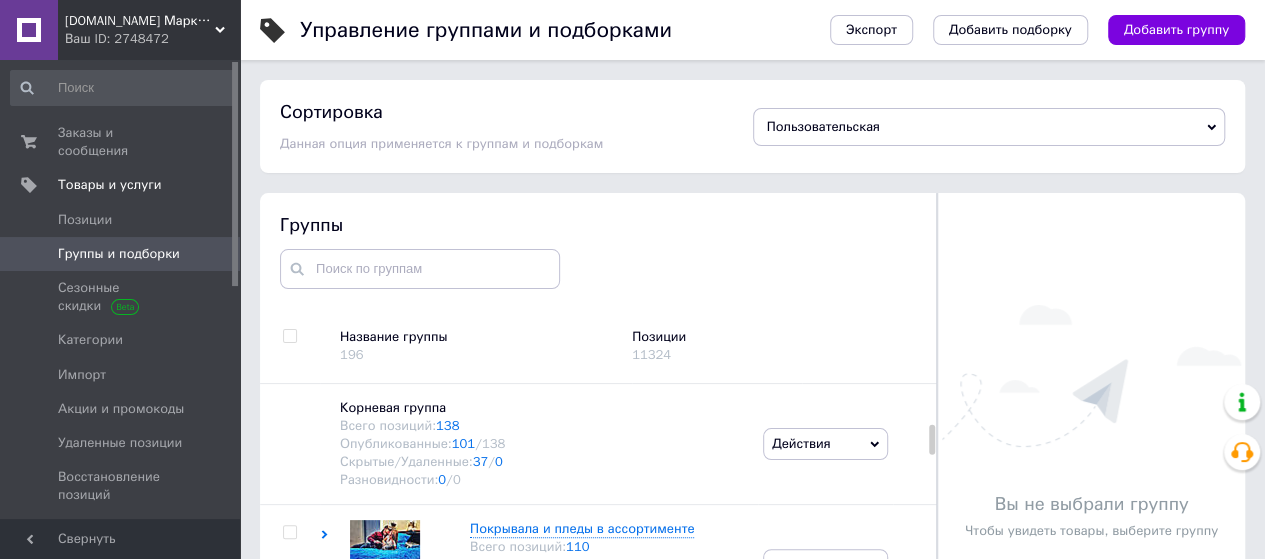 scroll, scrollTop: 687, scrollLeft: 0, axis: vertical 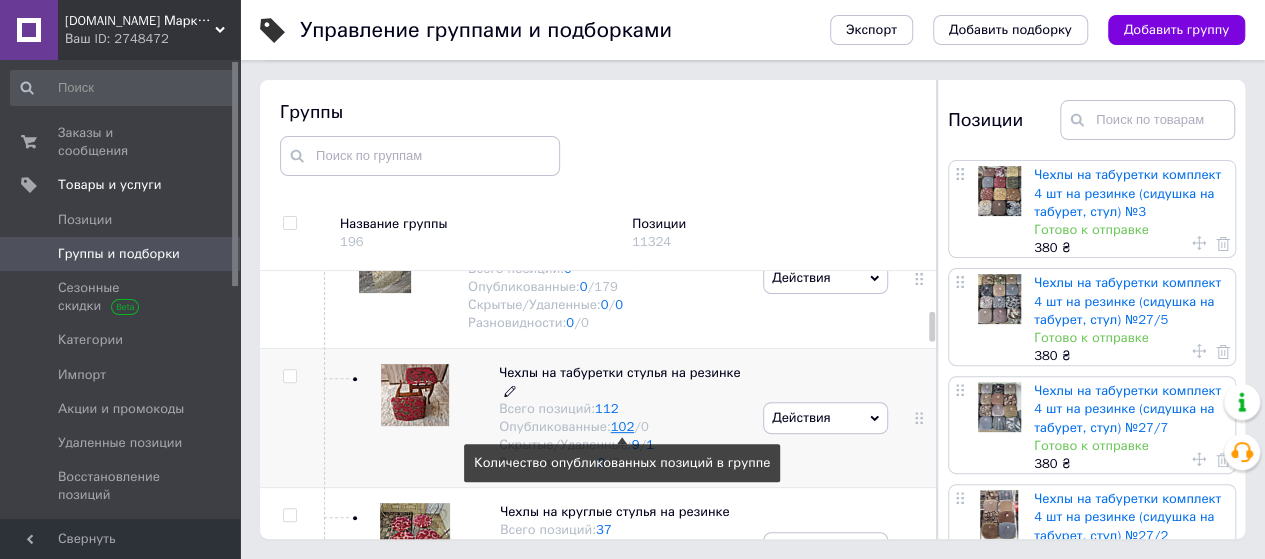 click on "102" at bounding box center [622, 426] 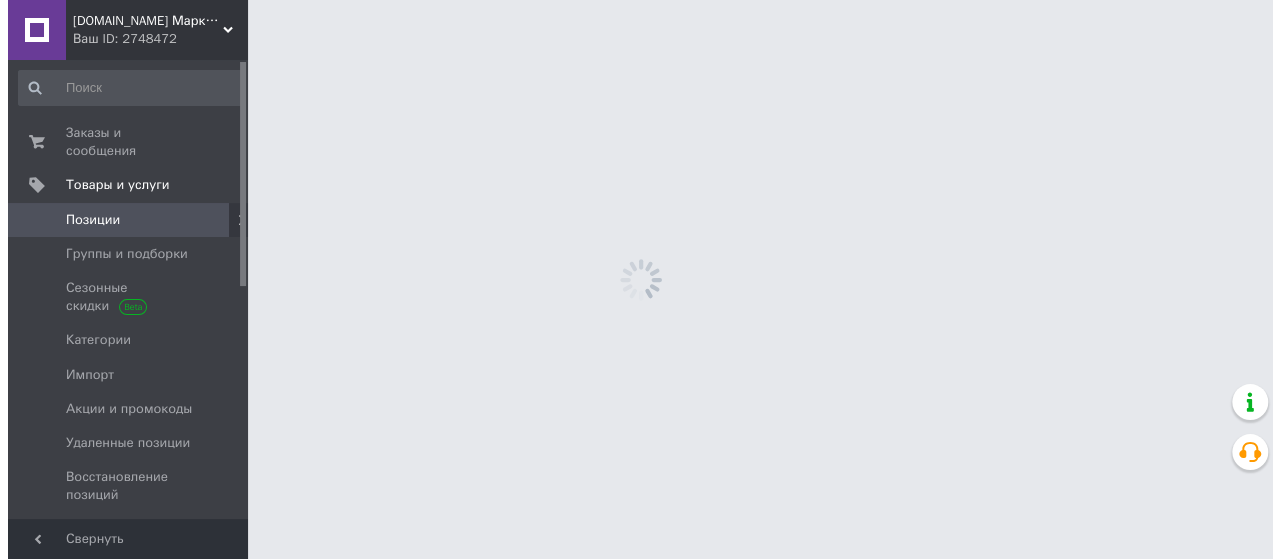 scroll, scrollTop: 0, scrollLeft: 0, axis: both 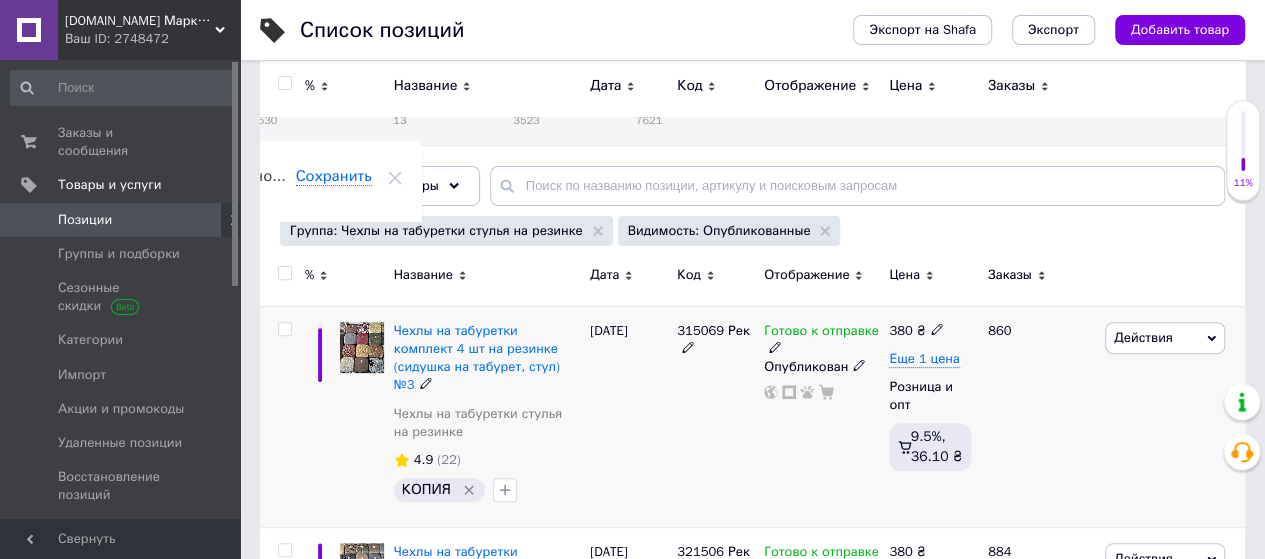 click on "Действия" at bounding box center [1165, 338] 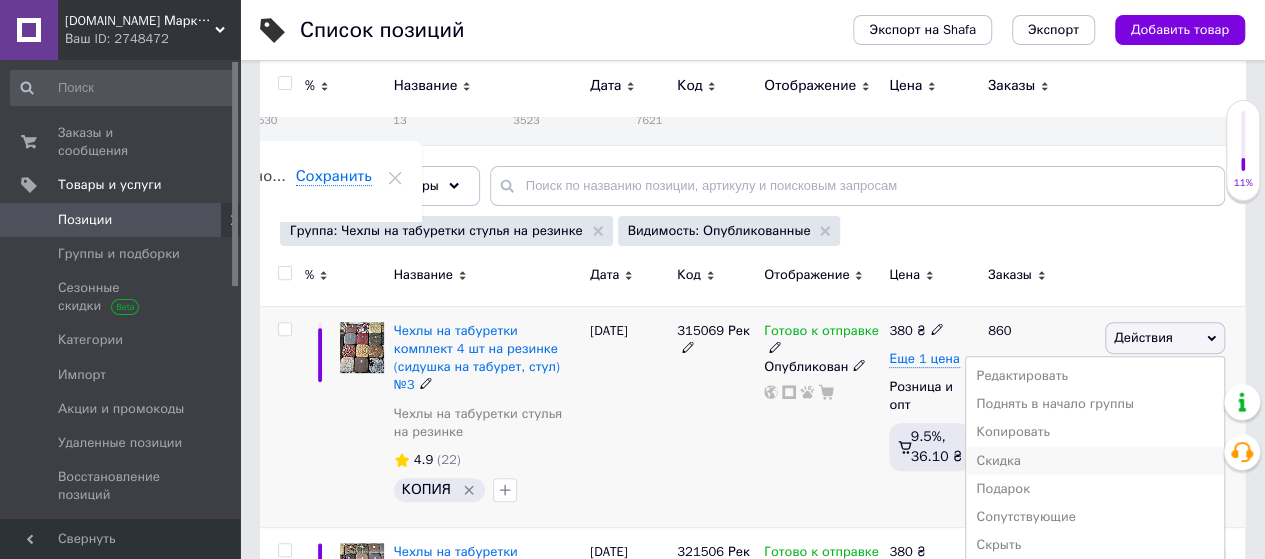 click on "Скидка" at bounding box center [1095, 461] 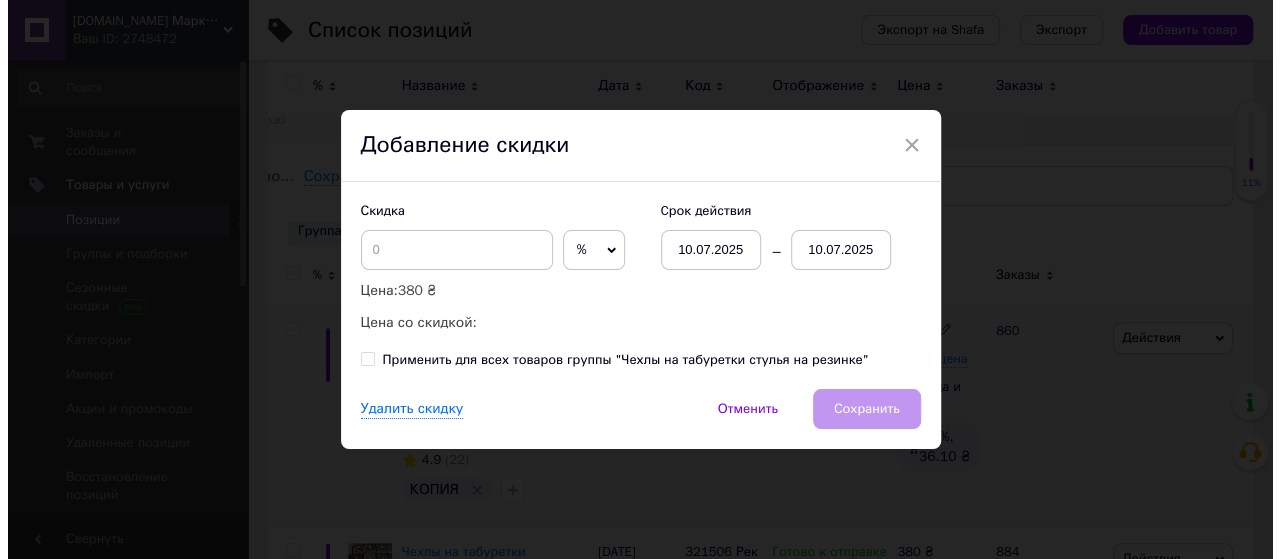scroll, scrollTop: 0, scrollLeft: 122, axis: horizontal 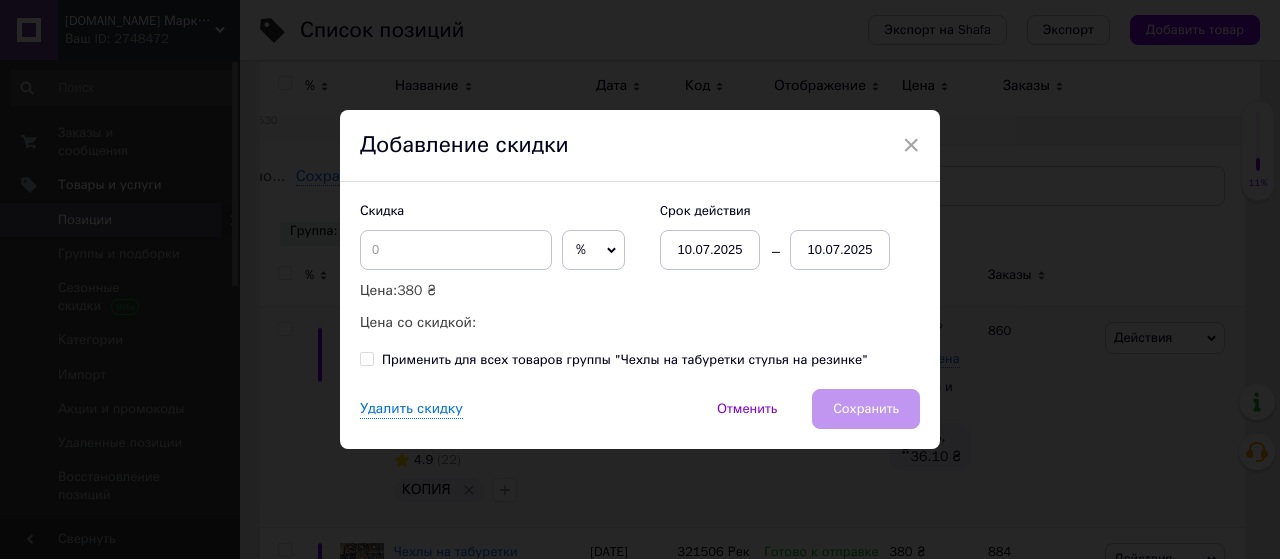 click 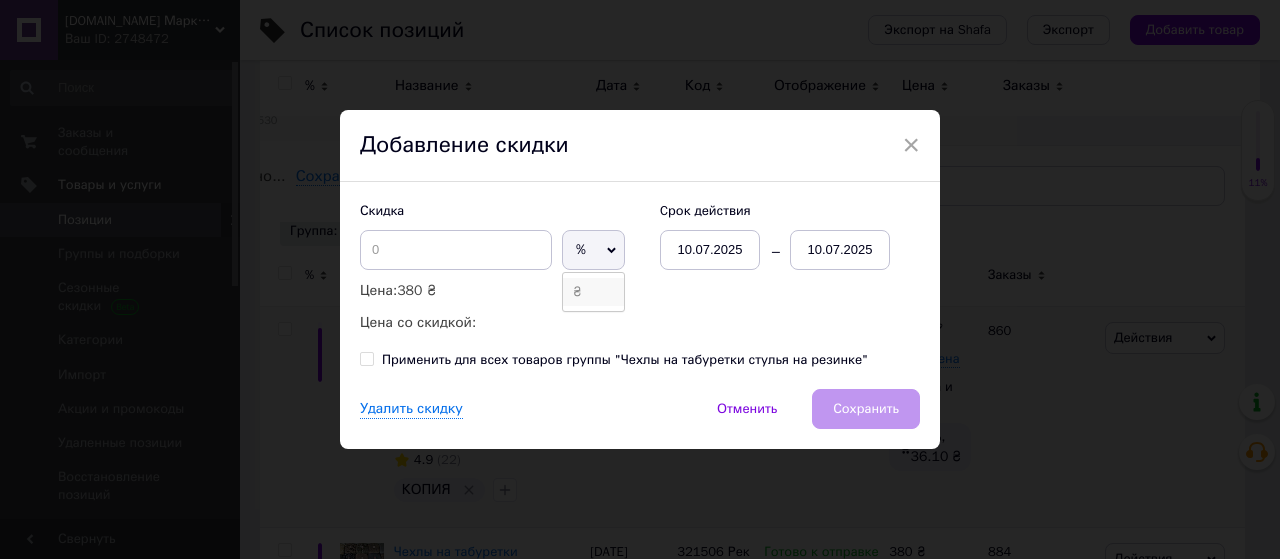 click on "₴" at bounding box center [593, 292] 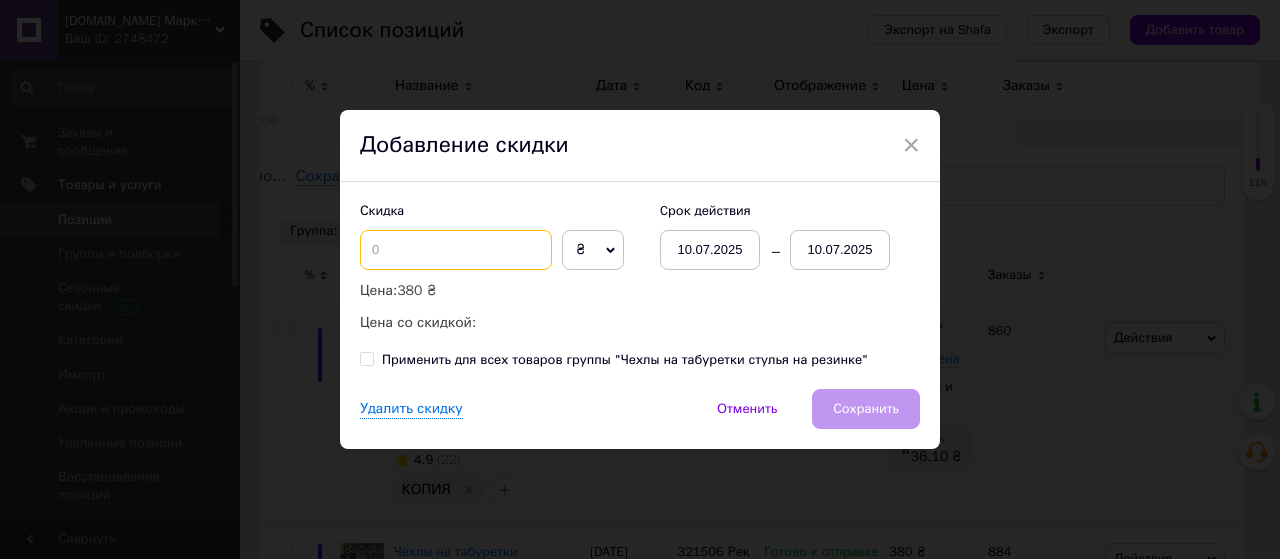 click at bounding box center [456, 250] 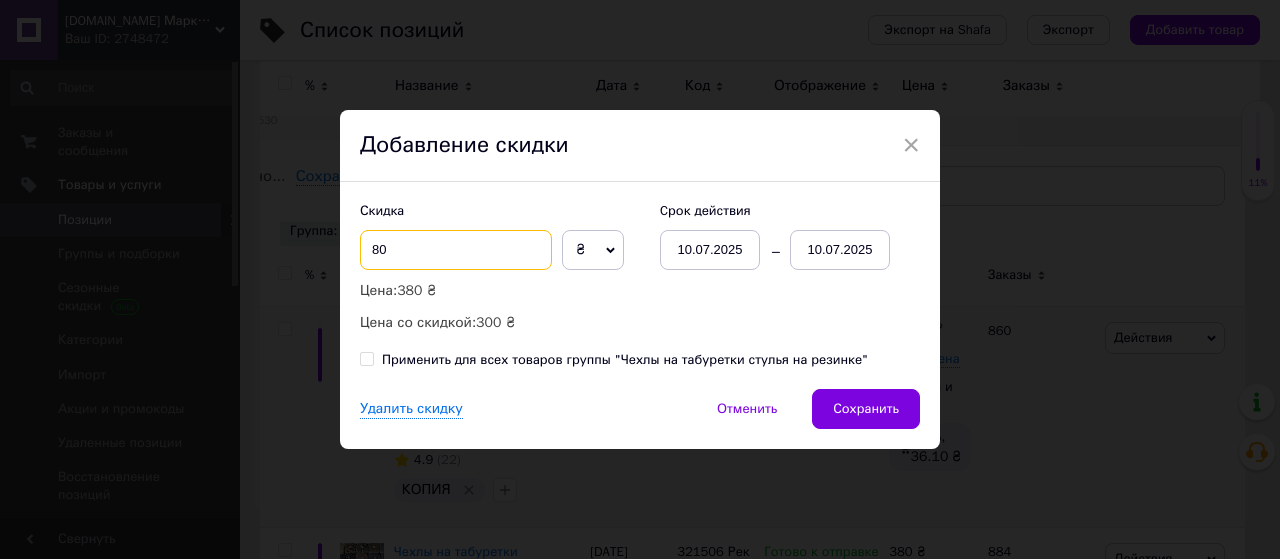 type on "80" 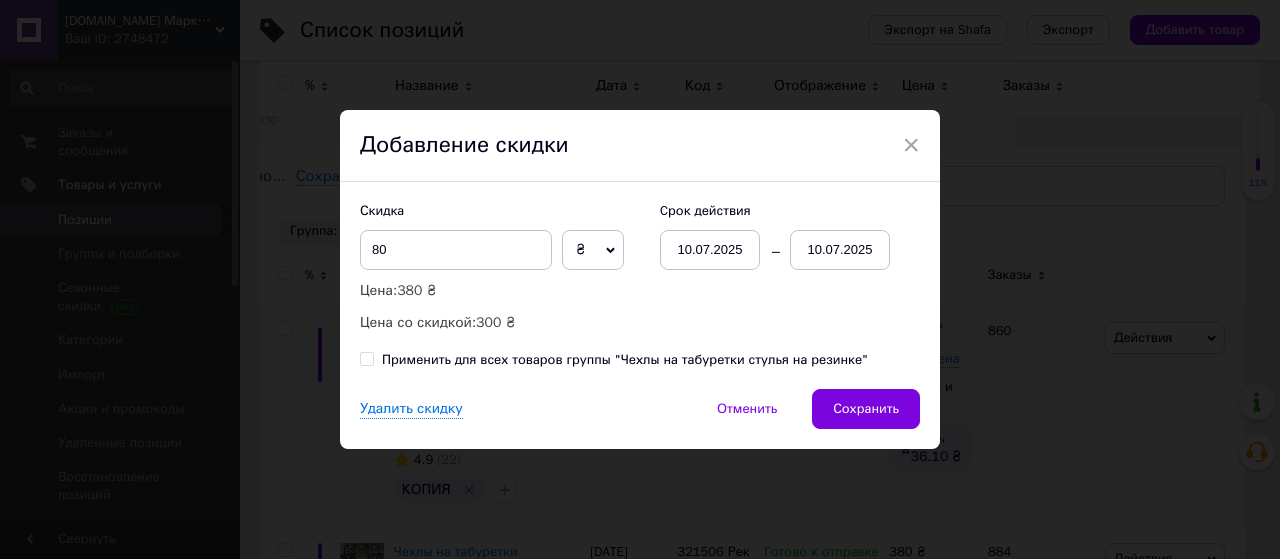 click on "10.07.2025" at bounding box center (840, 250) 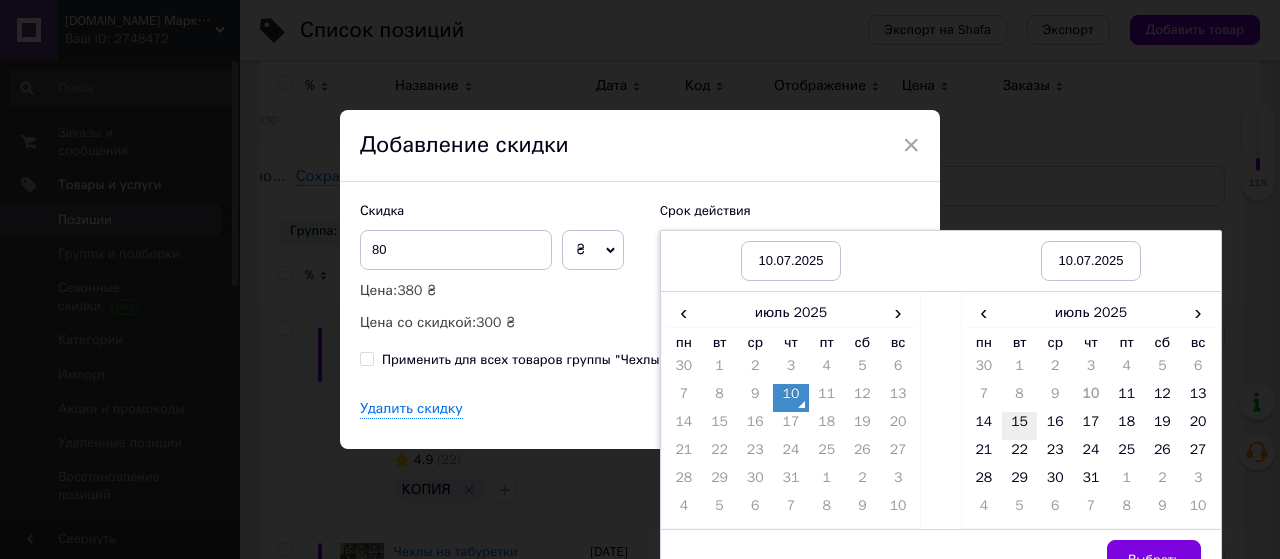 click on "15" at bounding box center [1020, 426] 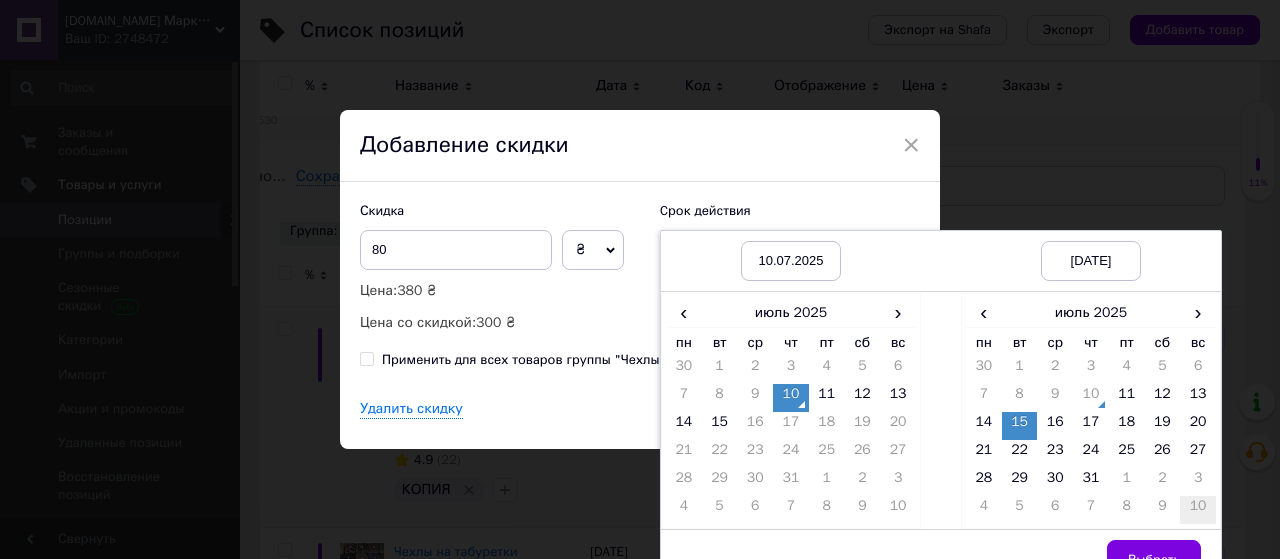 scroll, scrollTop: 29, scrollLeft: 0, axis: vertical 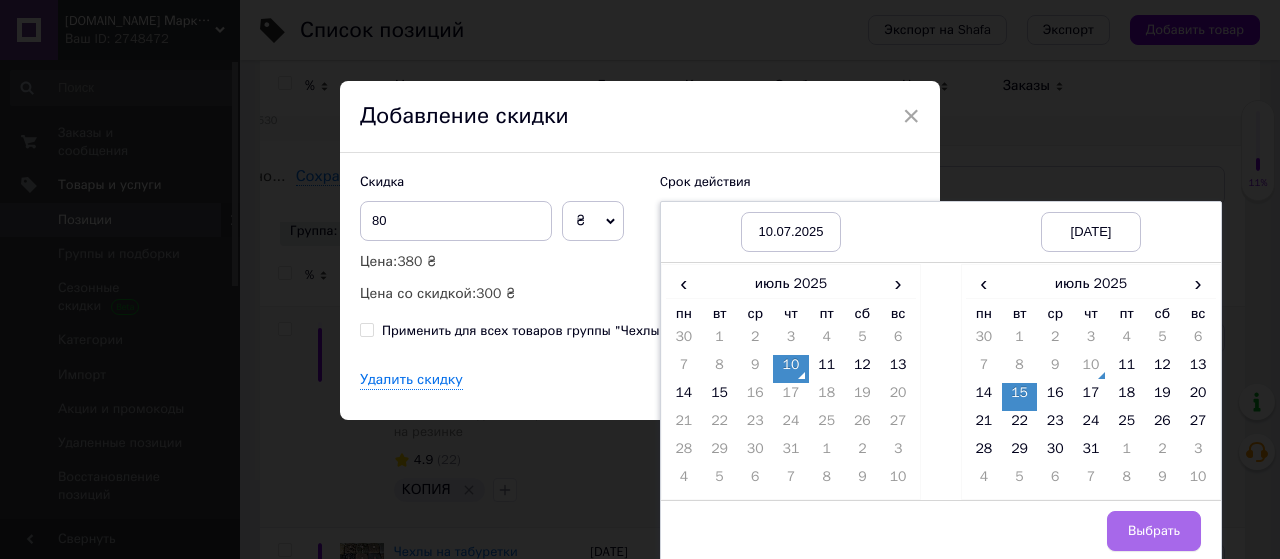 click on "Выбрать" at bounding box center (1154, 531) 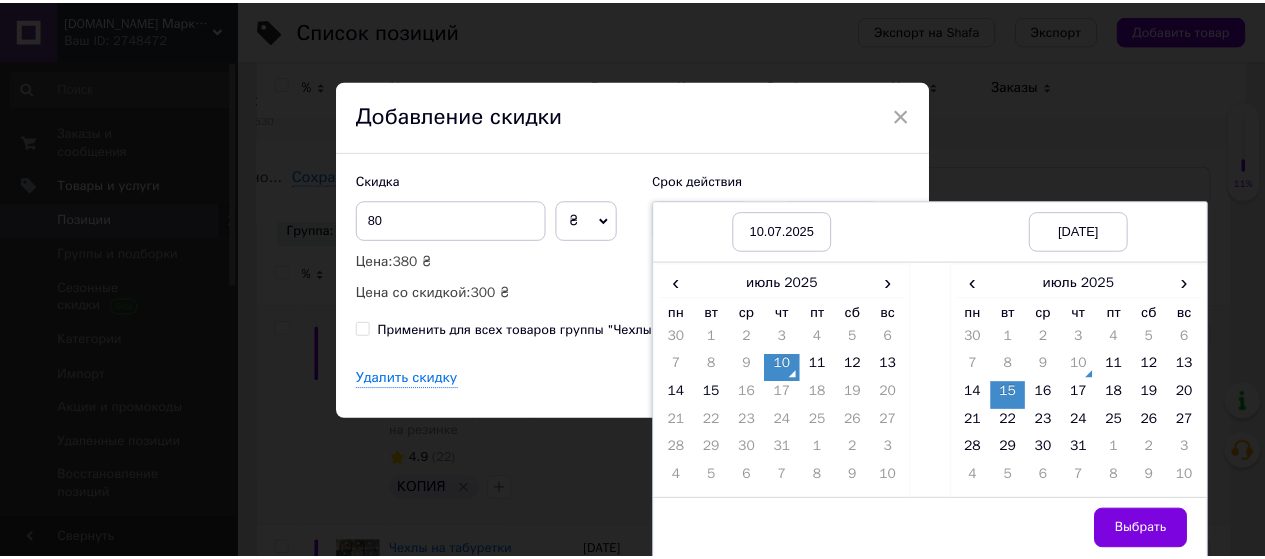 scroll, scrollTop: 0, scrollLeft: 0, axis: both 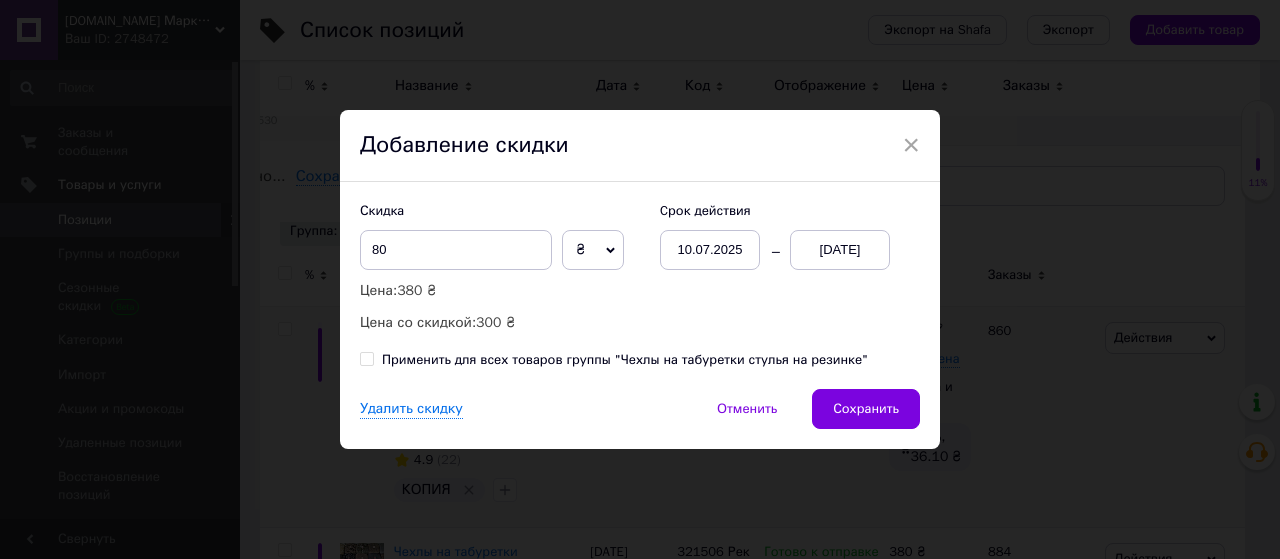 click on "Применить для всех товаров группы "Чехлы на табуретки стулья на резинке"" at bounding box center (366, 358) 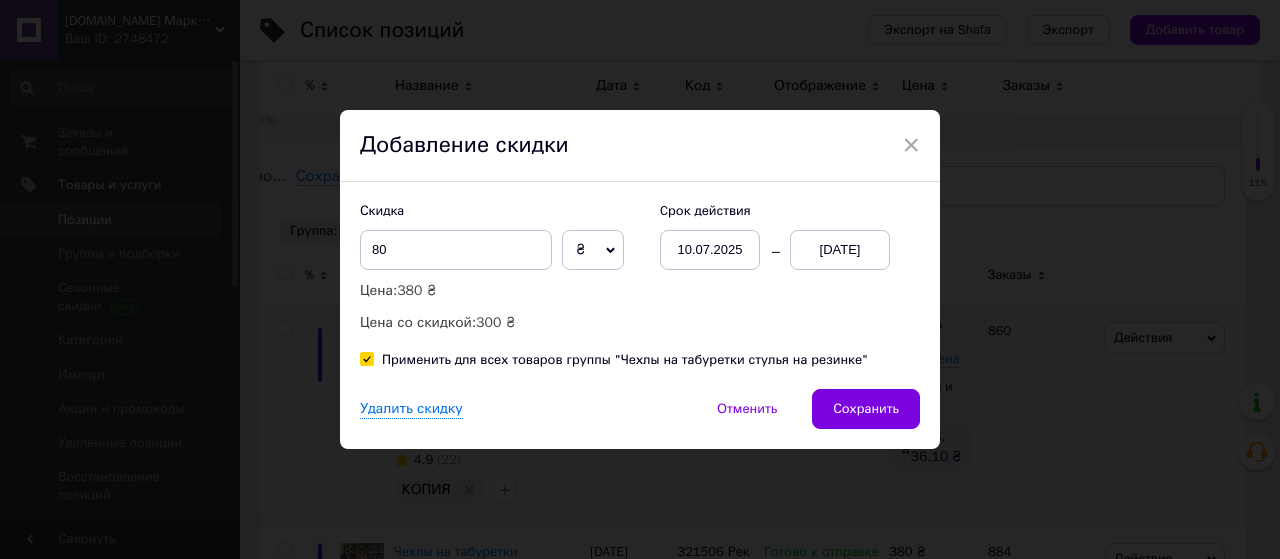checkbox on "true" 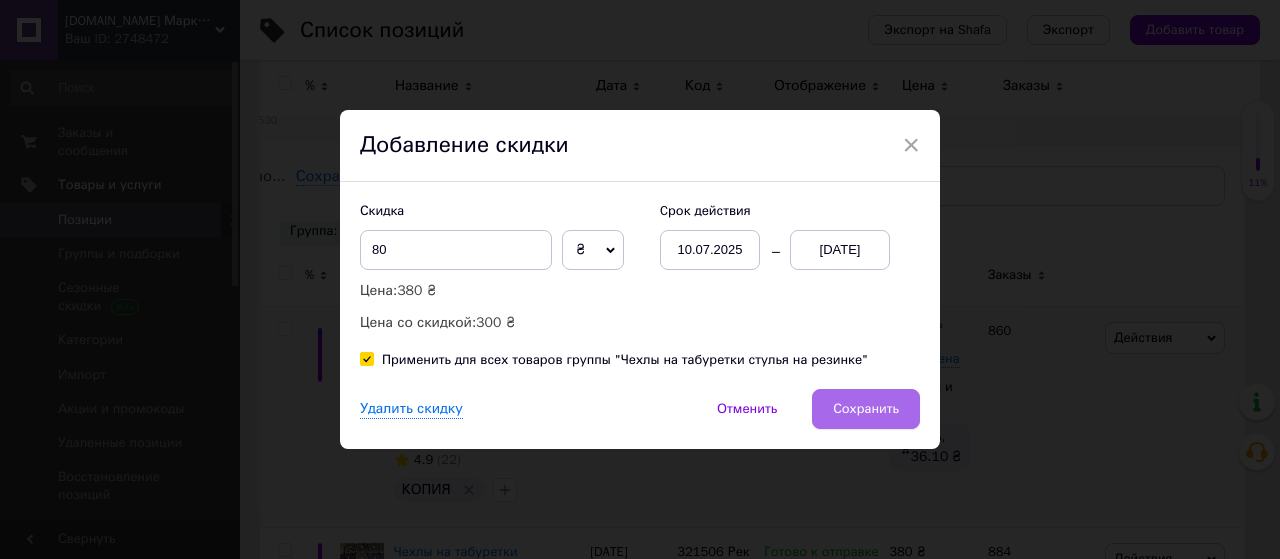 click on "Сохранить" at bounding box center (866, 409) 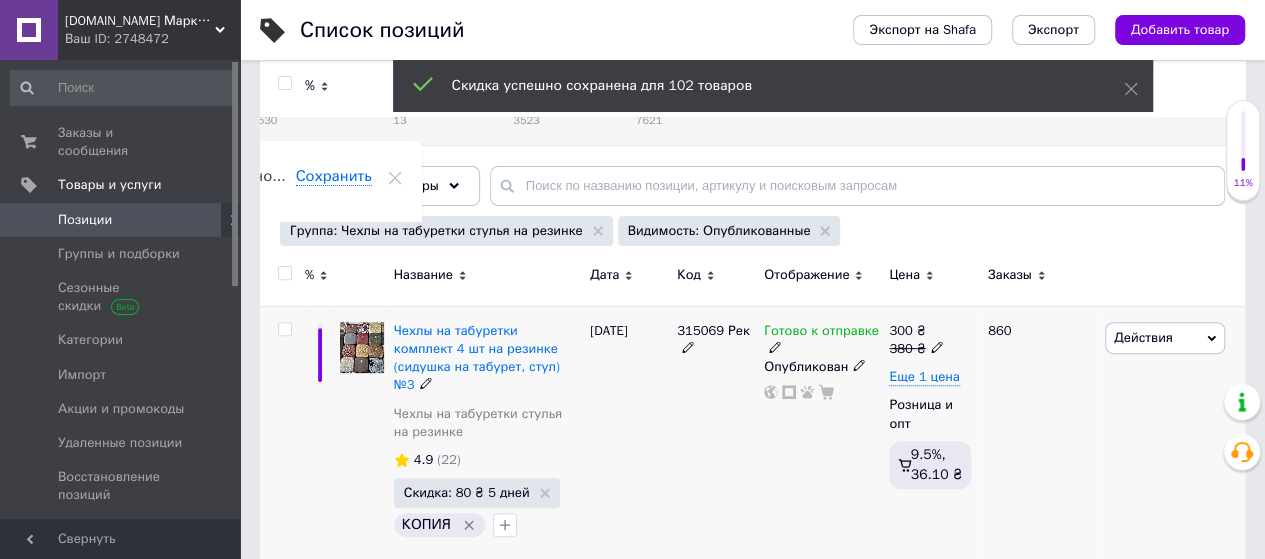 scroll, scrollTop: 0, scrollLeft: 122, axis: horizontal 